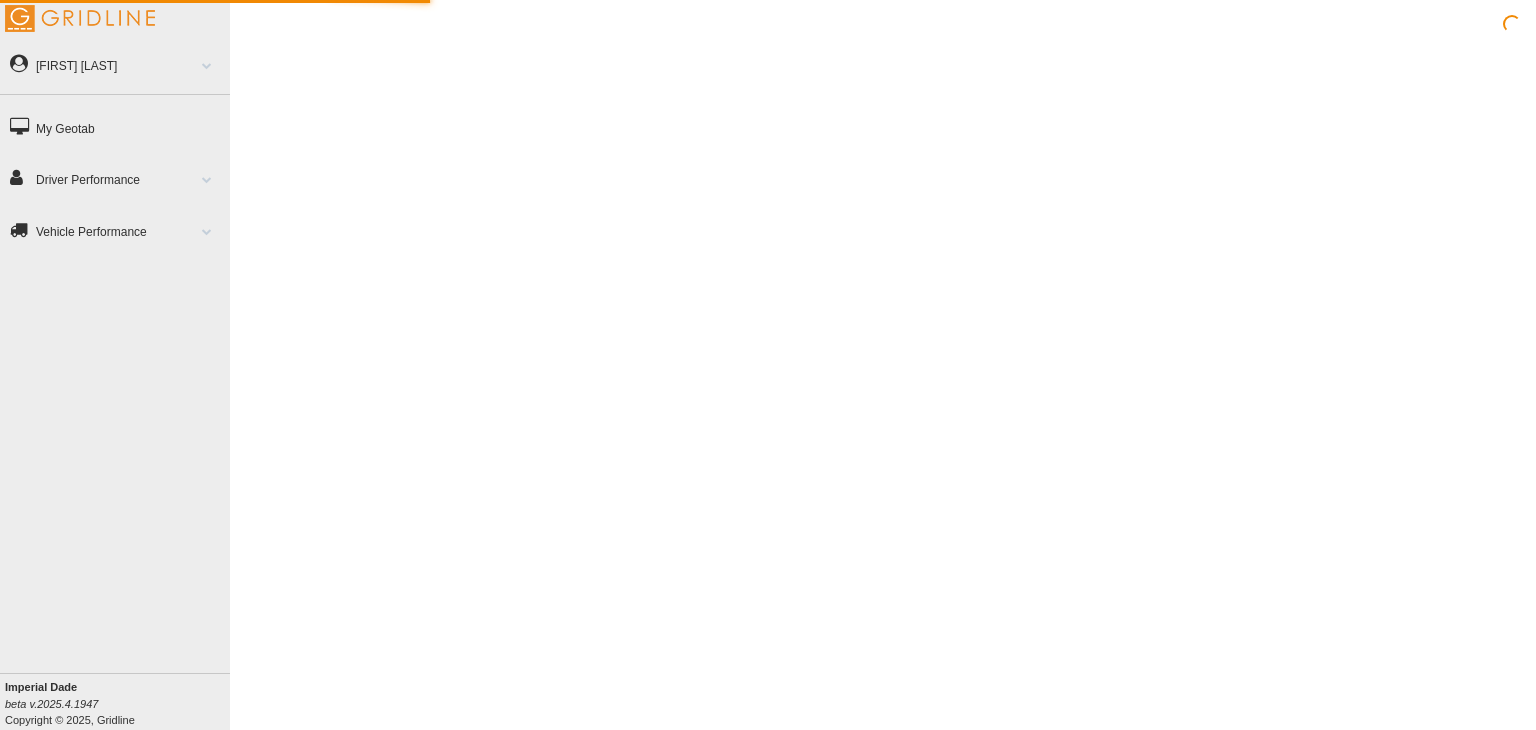 scroll, scrollTop: 0, scrollLeft: 0, axis: both 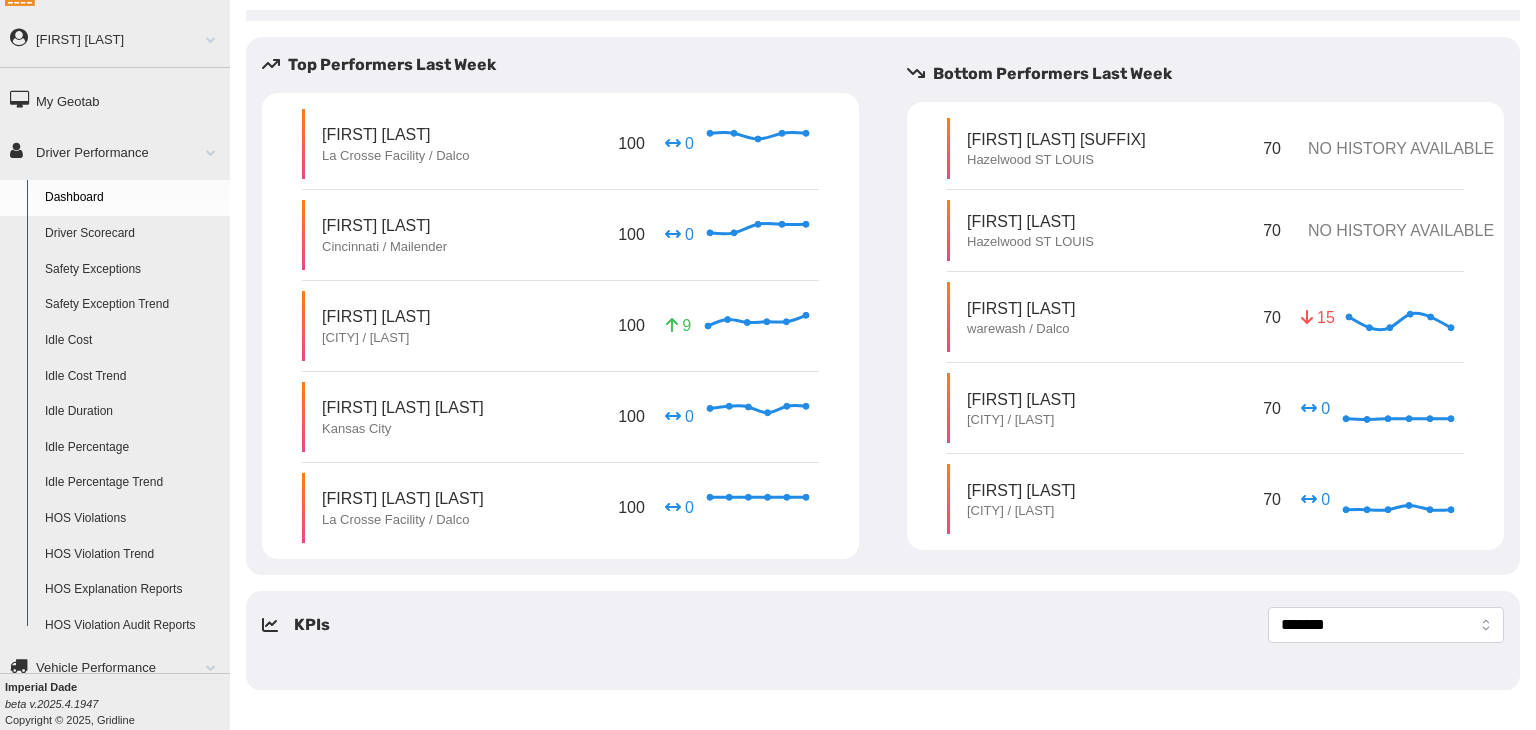click on "HOS Violations" at bounding box center [133, 519] 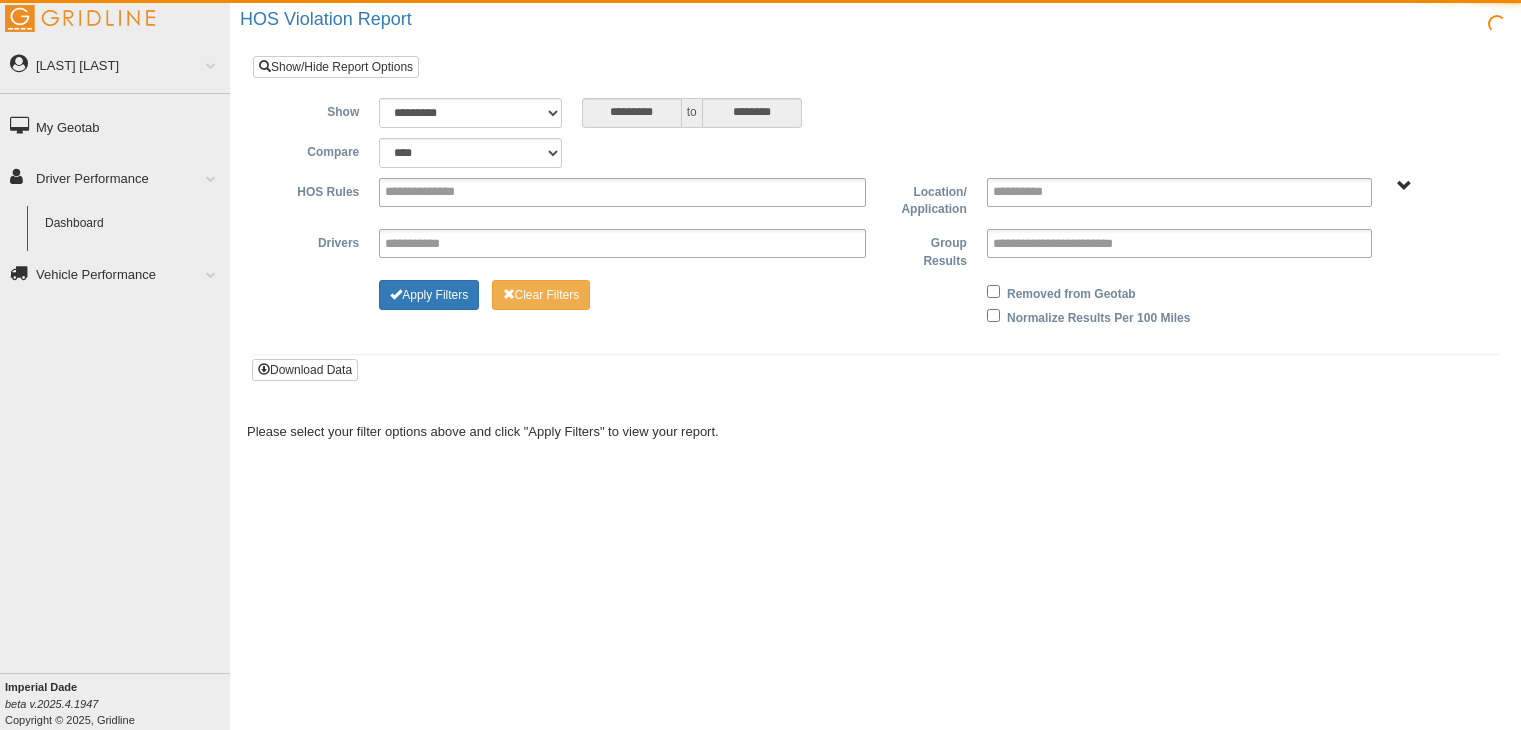 scroll, scrollTop: 0, scrollLeft: 0, axis: both 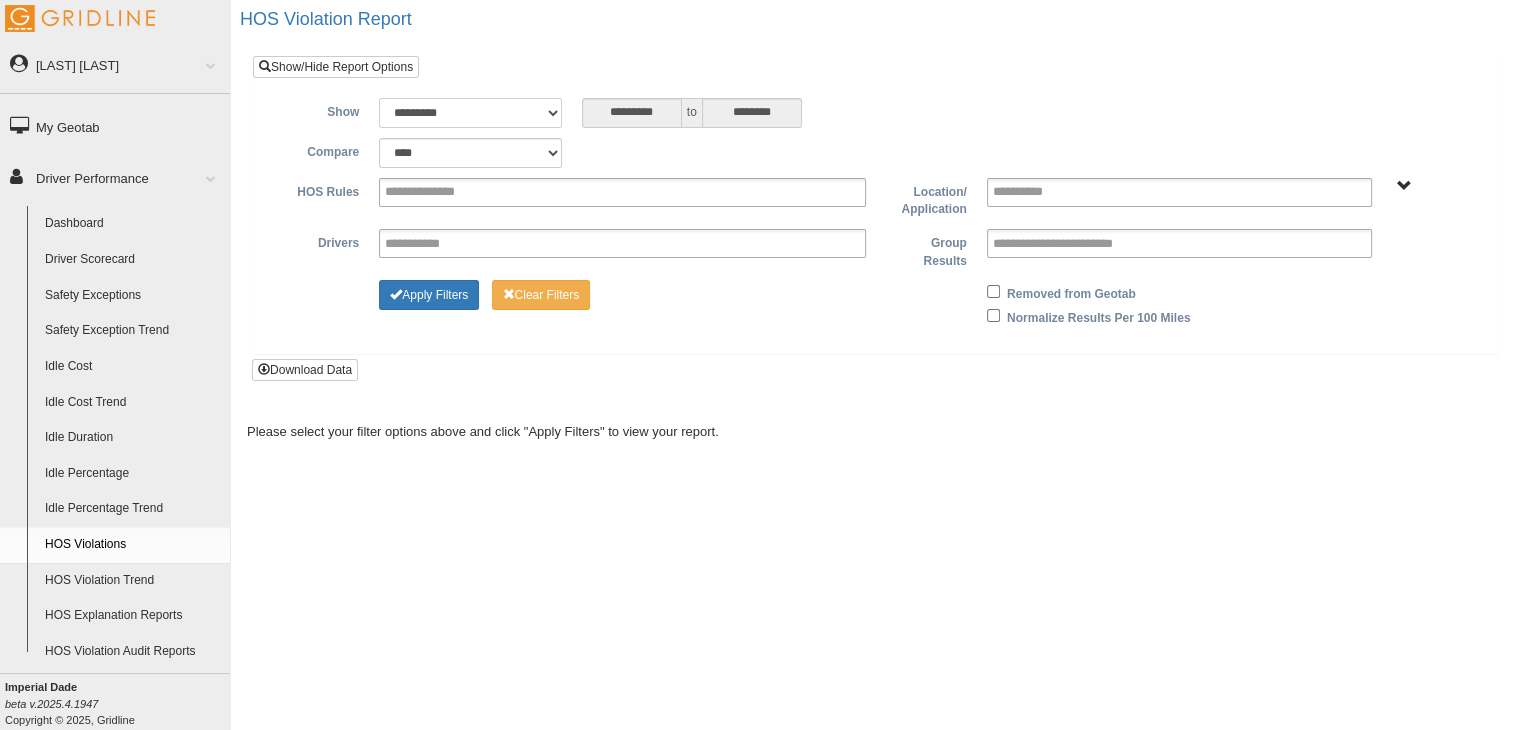 click on "**********" at bounding box center (470, 113) 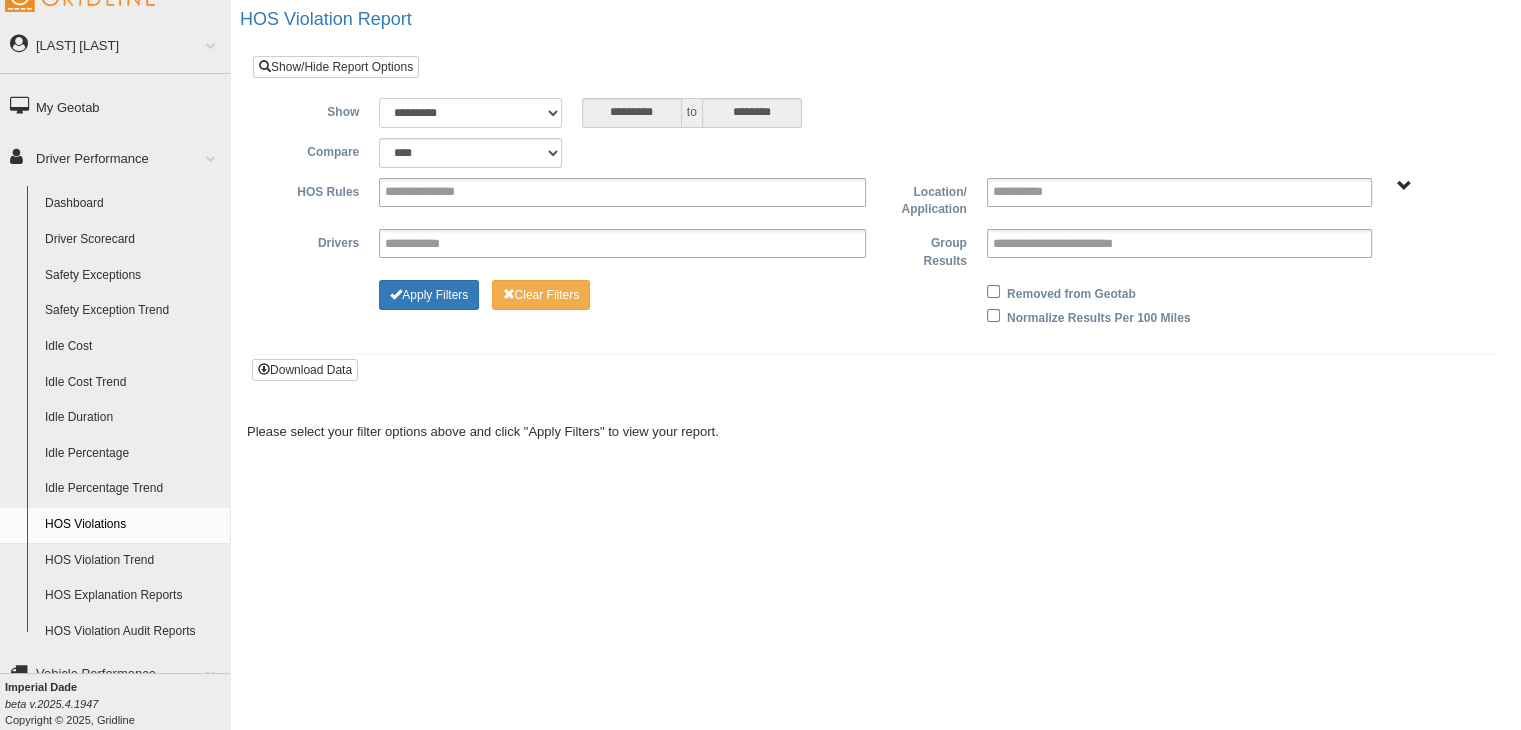 scroll, scrollTop: 28, scrollLeft: 0, axis: vertical 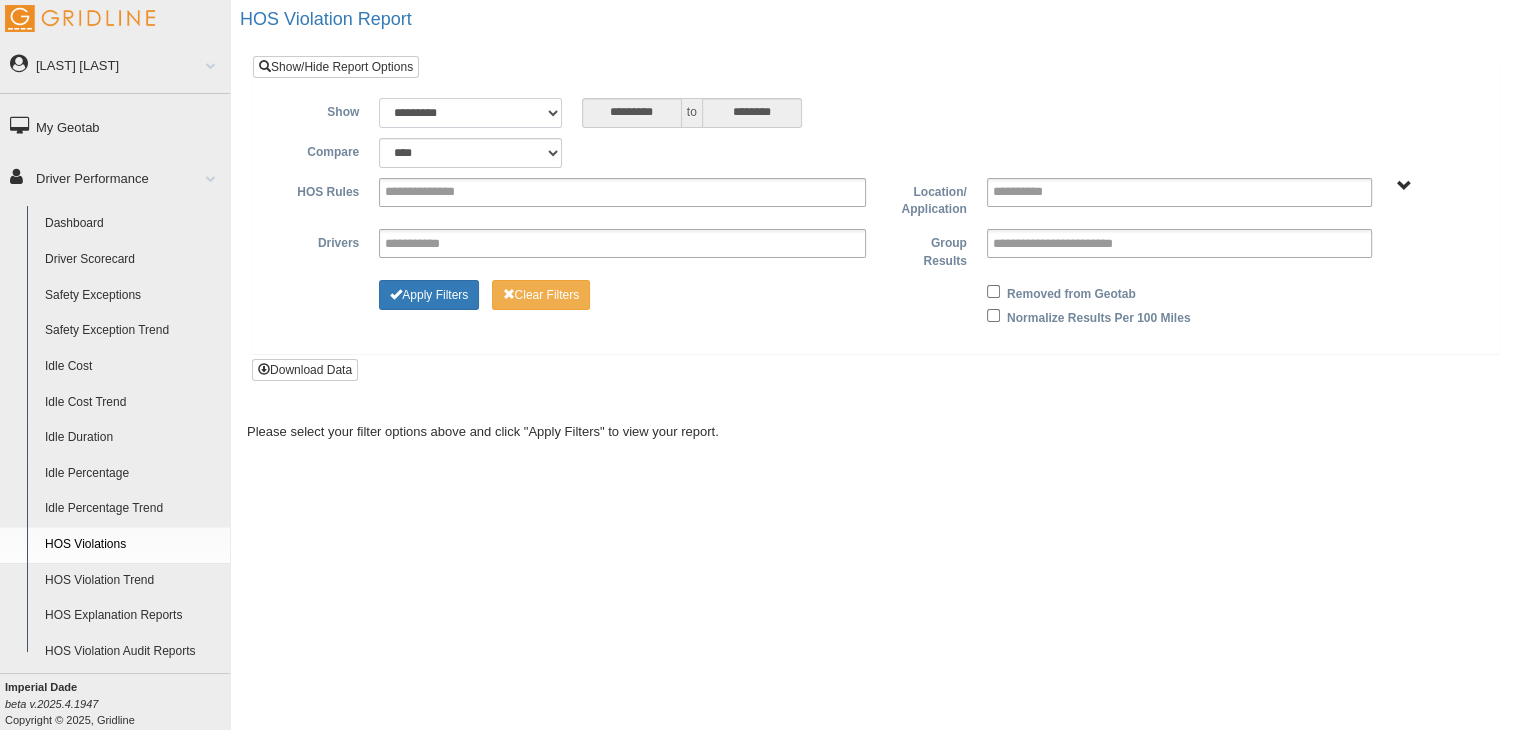 click on "**********" at bounding box center [470, 113] 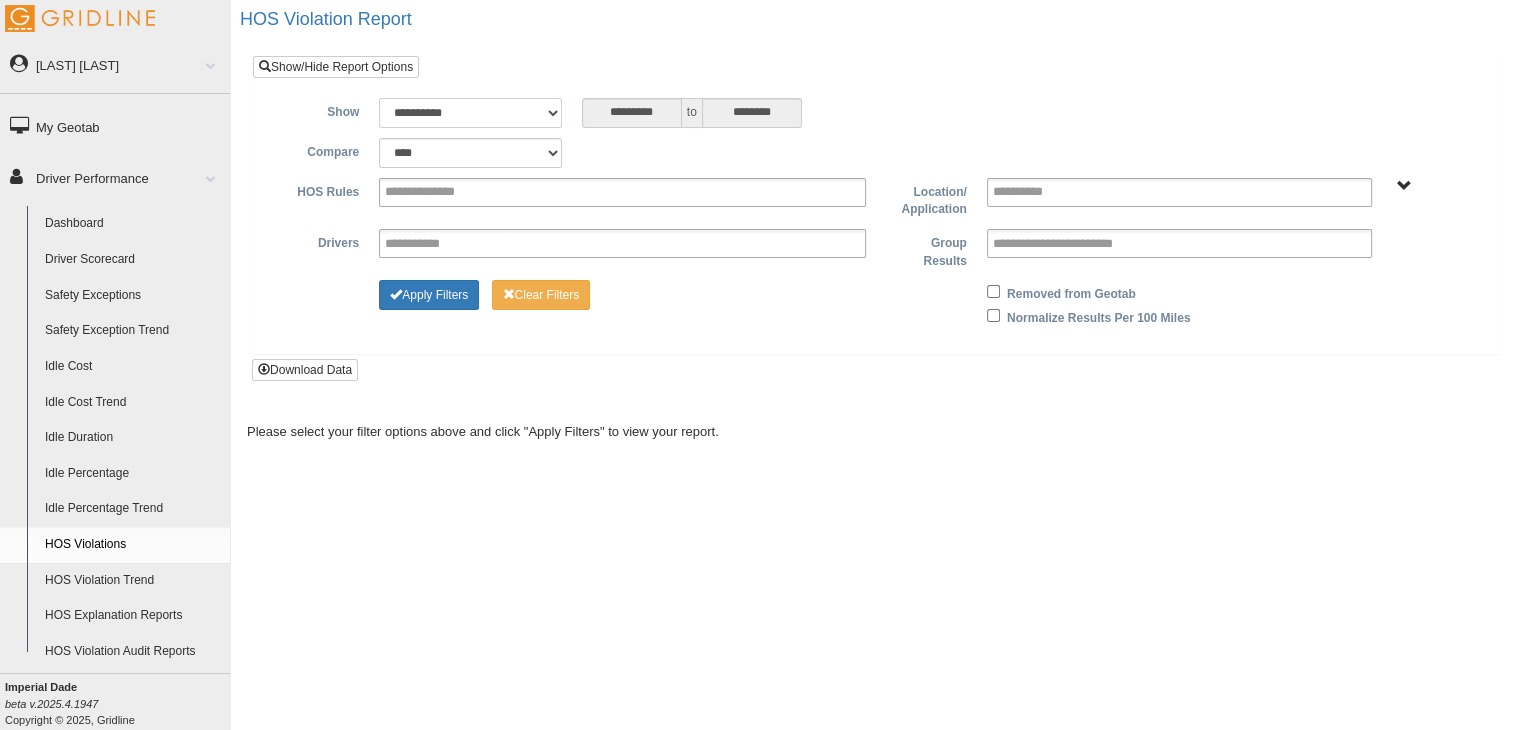 click on "**********" at bounding box center [470, 113] 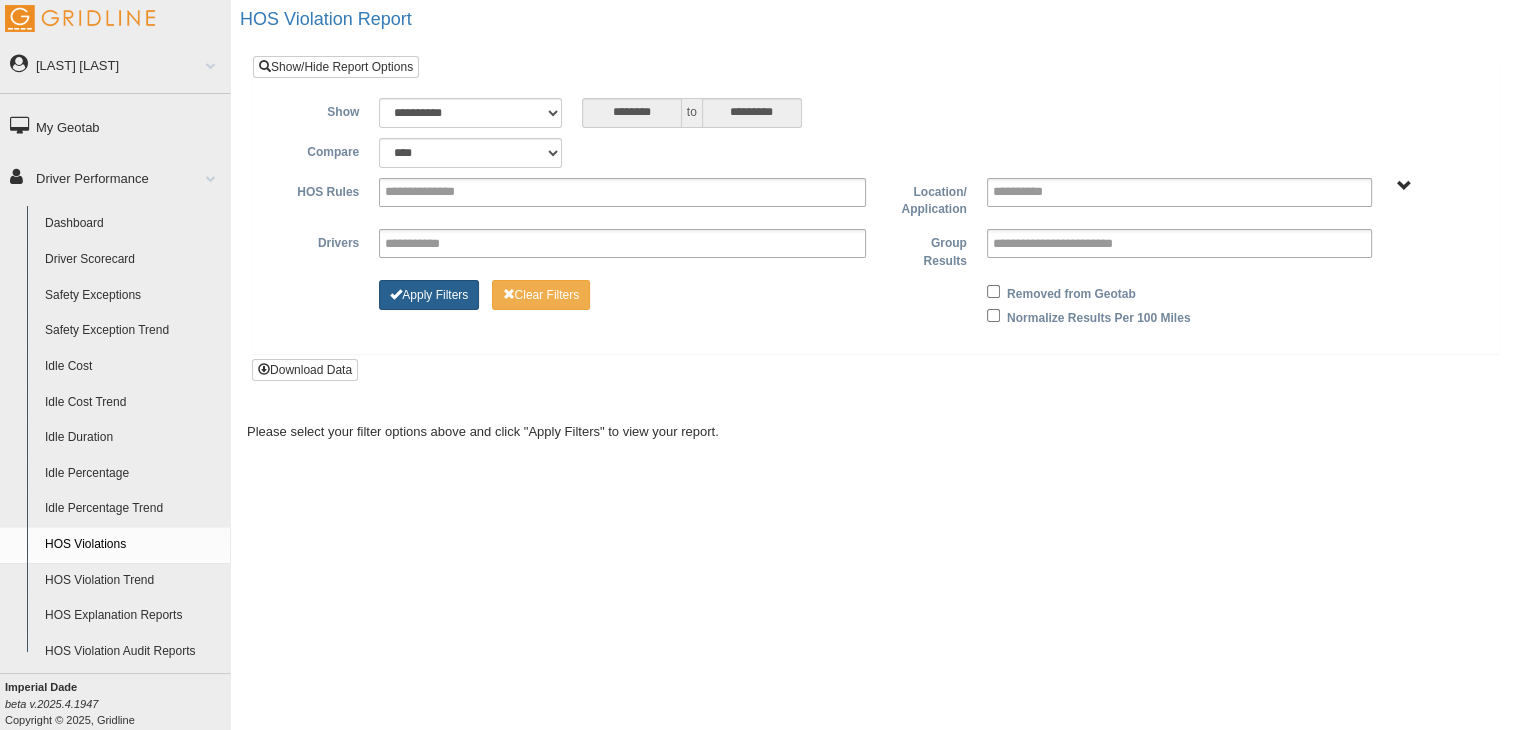 click on "Apply Filters" at bounding box center (429, 295) 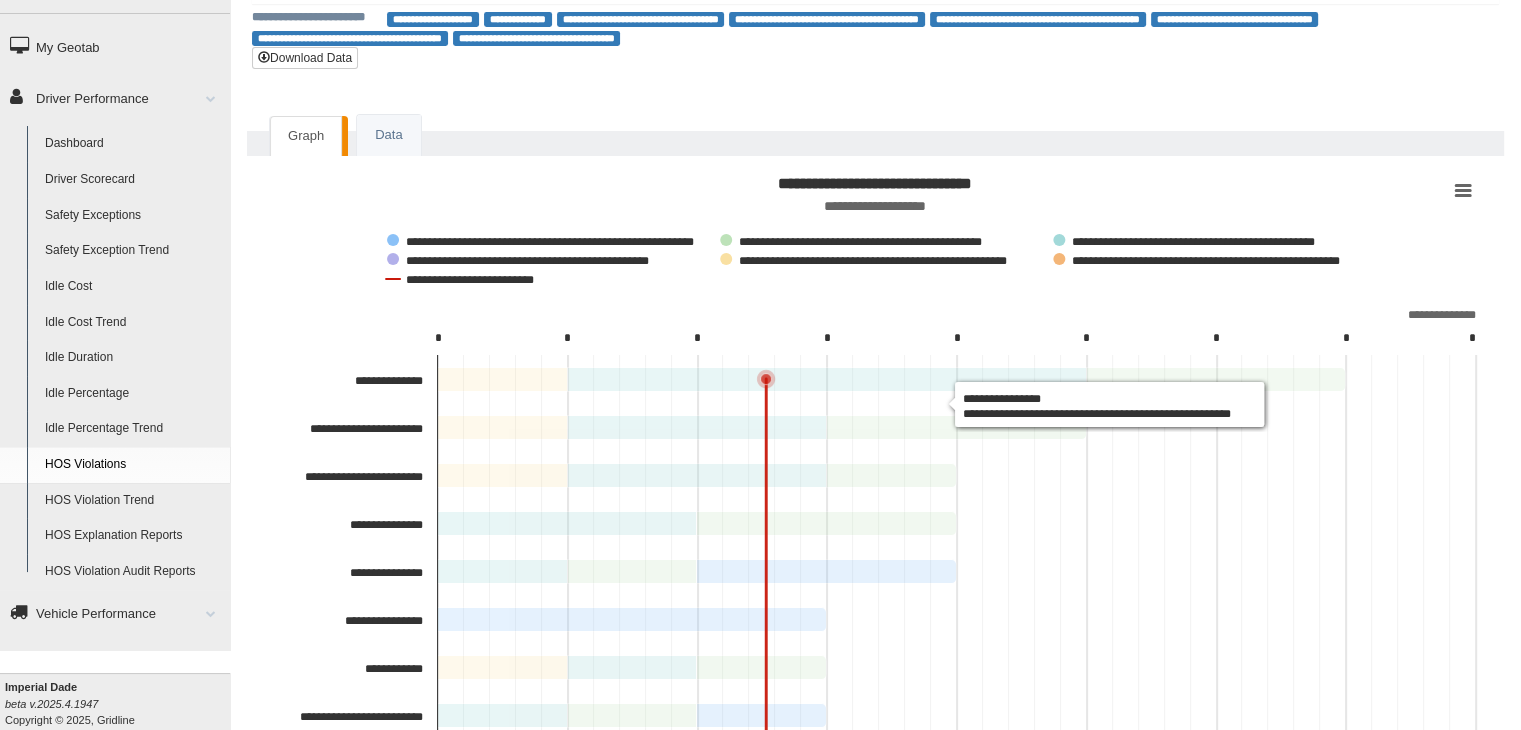 scroll, scrollTop: 0, scrollLeft: 0, axis: both 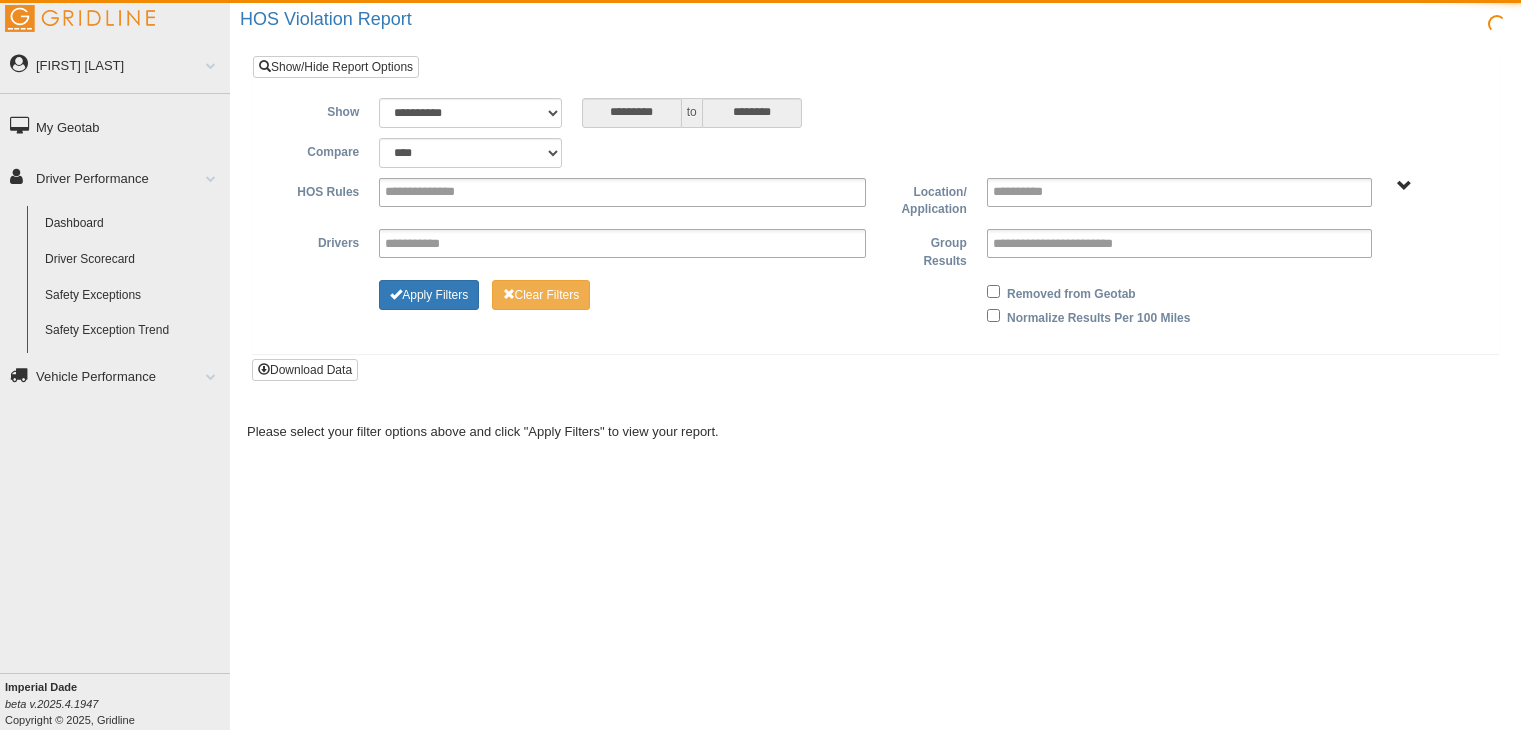 select on "**********" 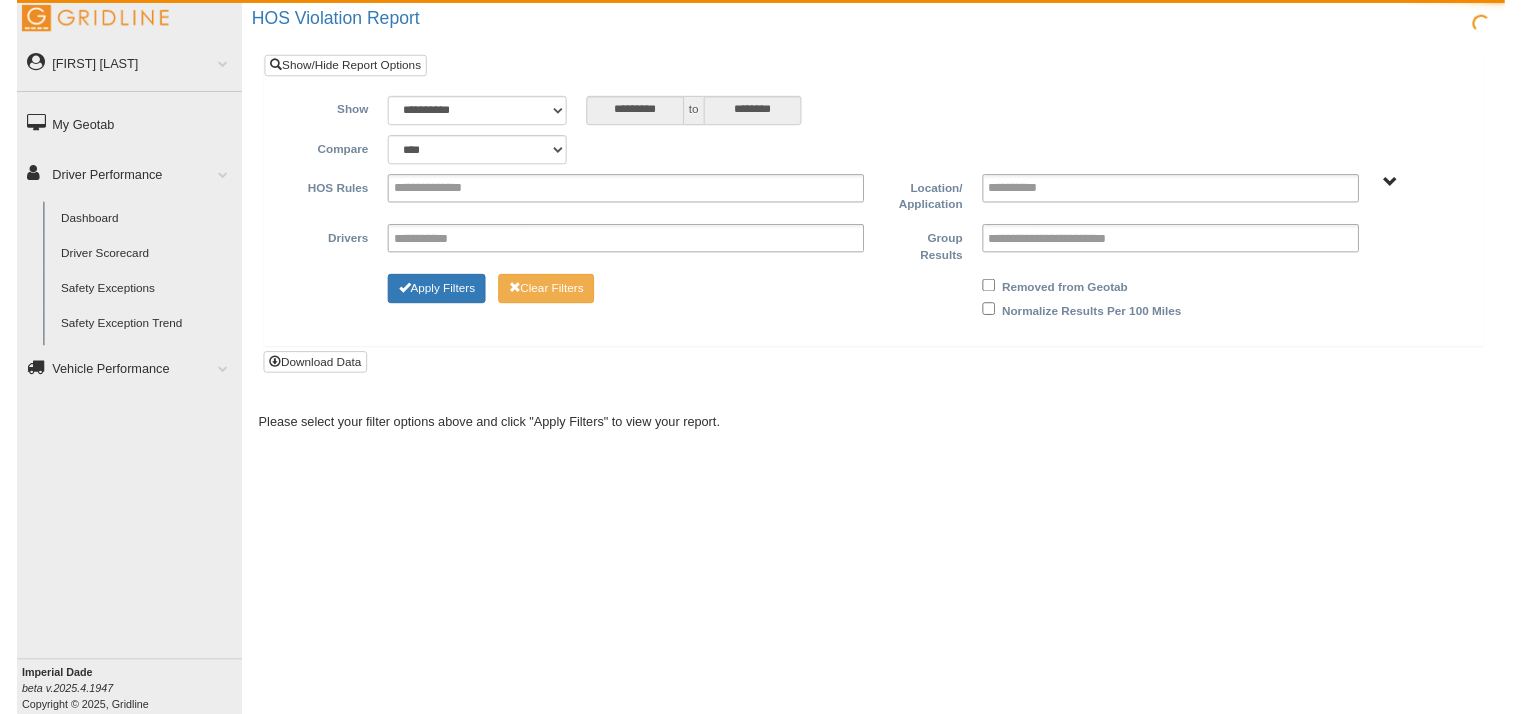 scroll, scrollTop: 0, scrollLeft: 0, axis: both 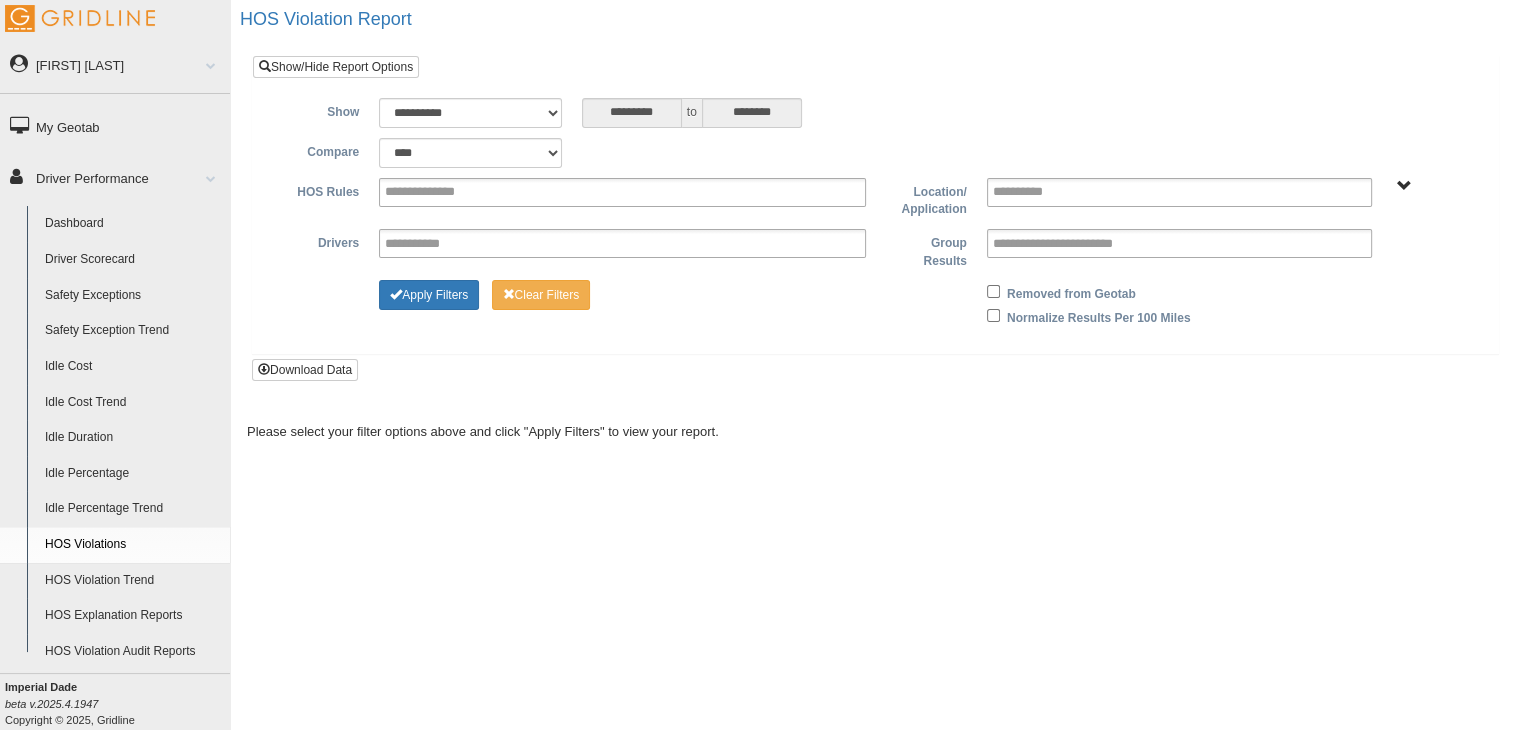 click on "Central Region" at bounding box center [1404, 186] 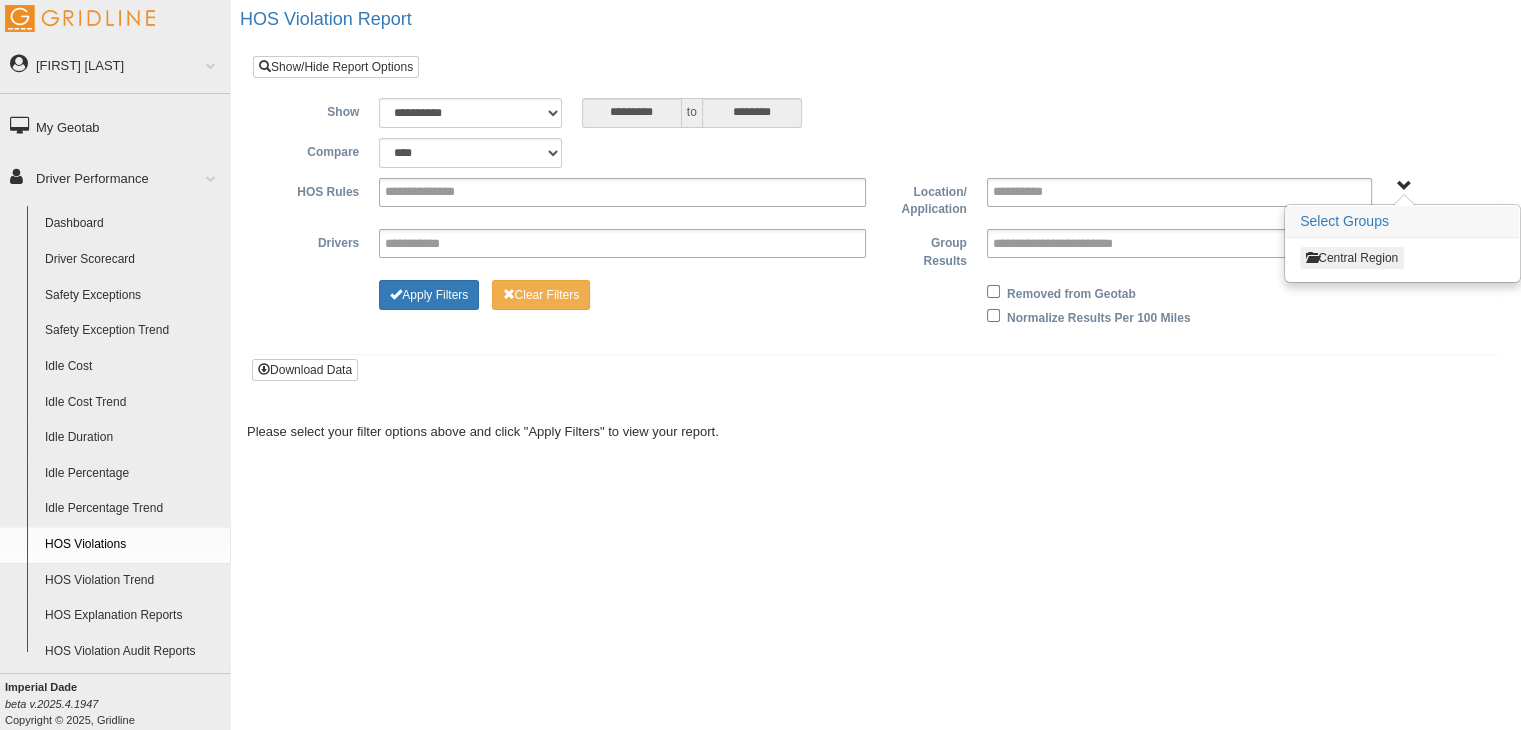 click on "Central Region" at bounding box center (1352, 258) 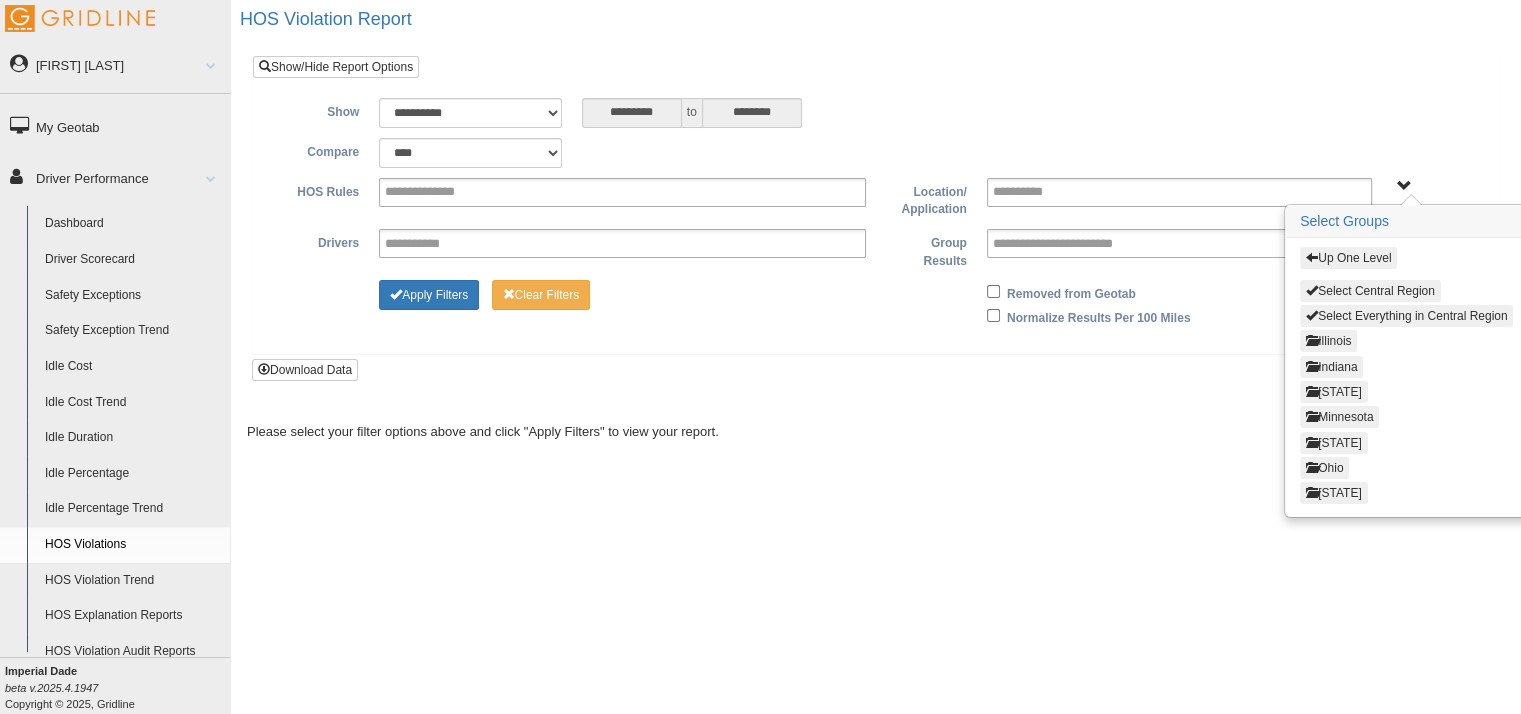click on "Apply Filters
Clear Filters
Removed from Geotab
Normalize Results Per 100 Miles" at bounding box center (875, 303) 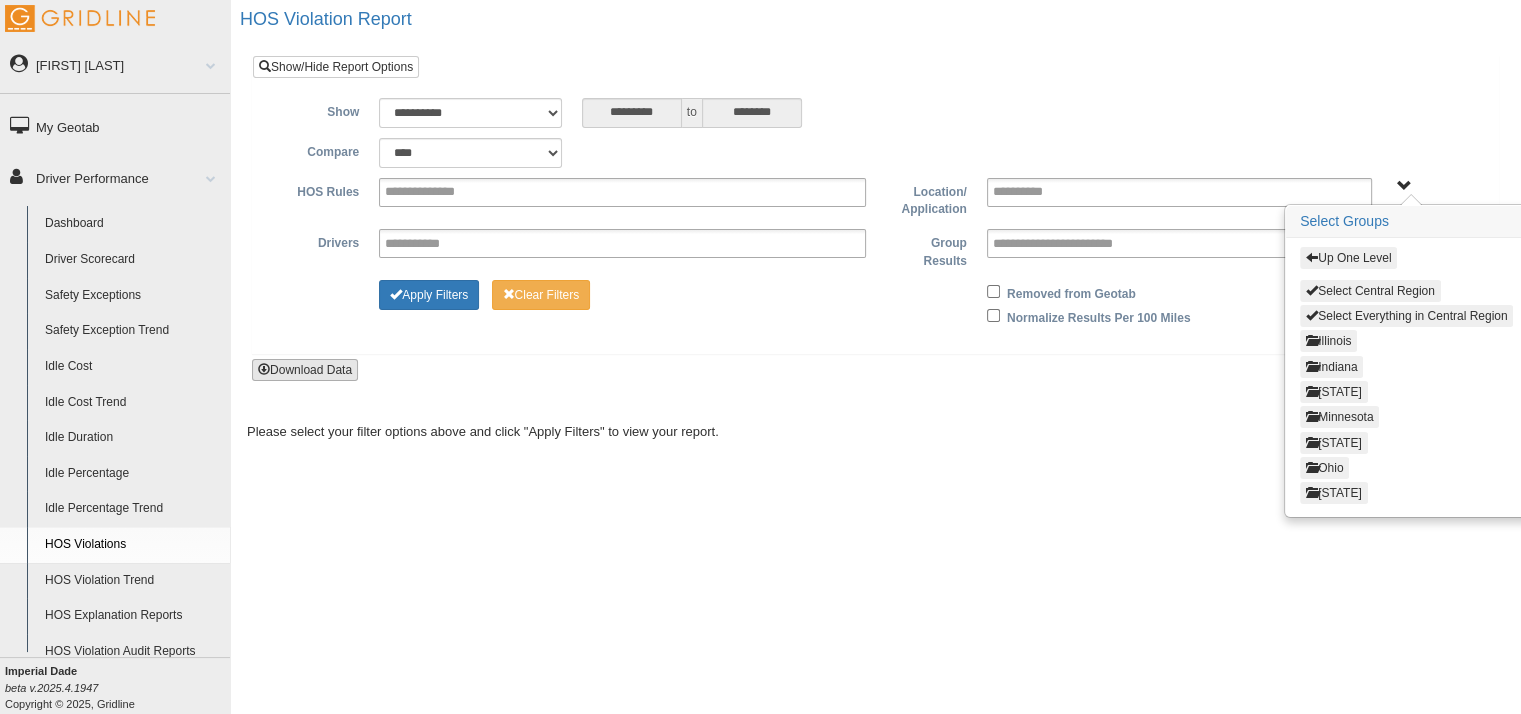 click on "Download Data" at bounding box center (305, 370) 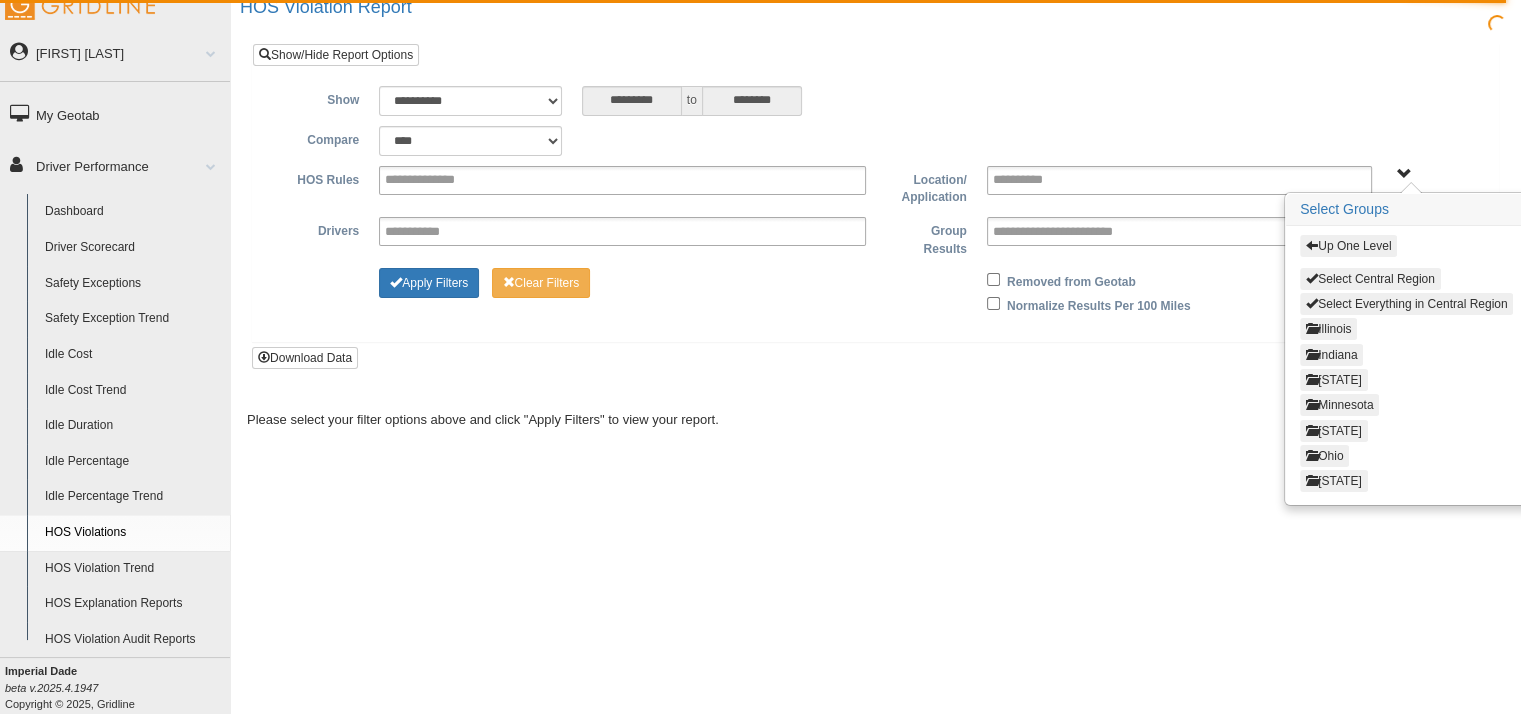 scroll, scrollTop: 0, scrollLeft: 0, axis: both 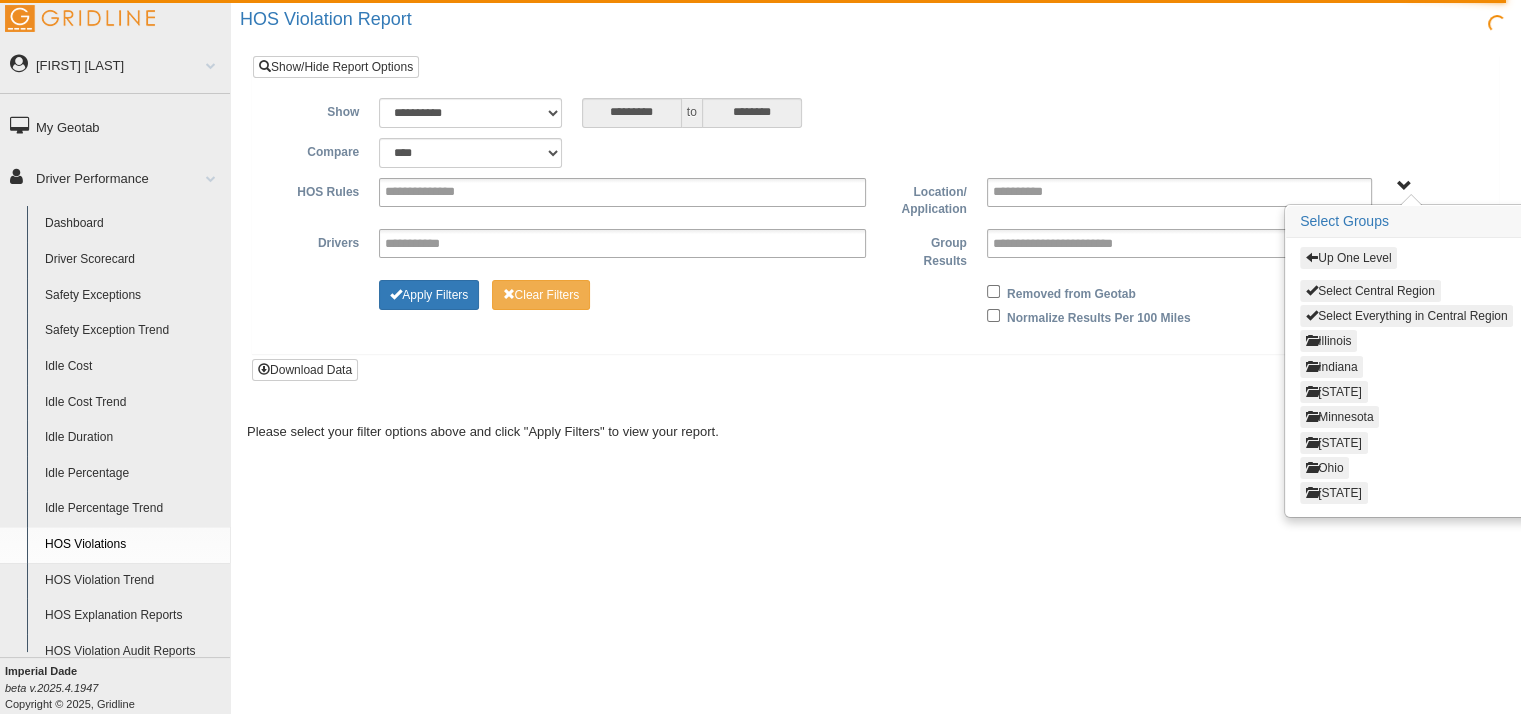 click on "**********" at bounding box center (875, 113) 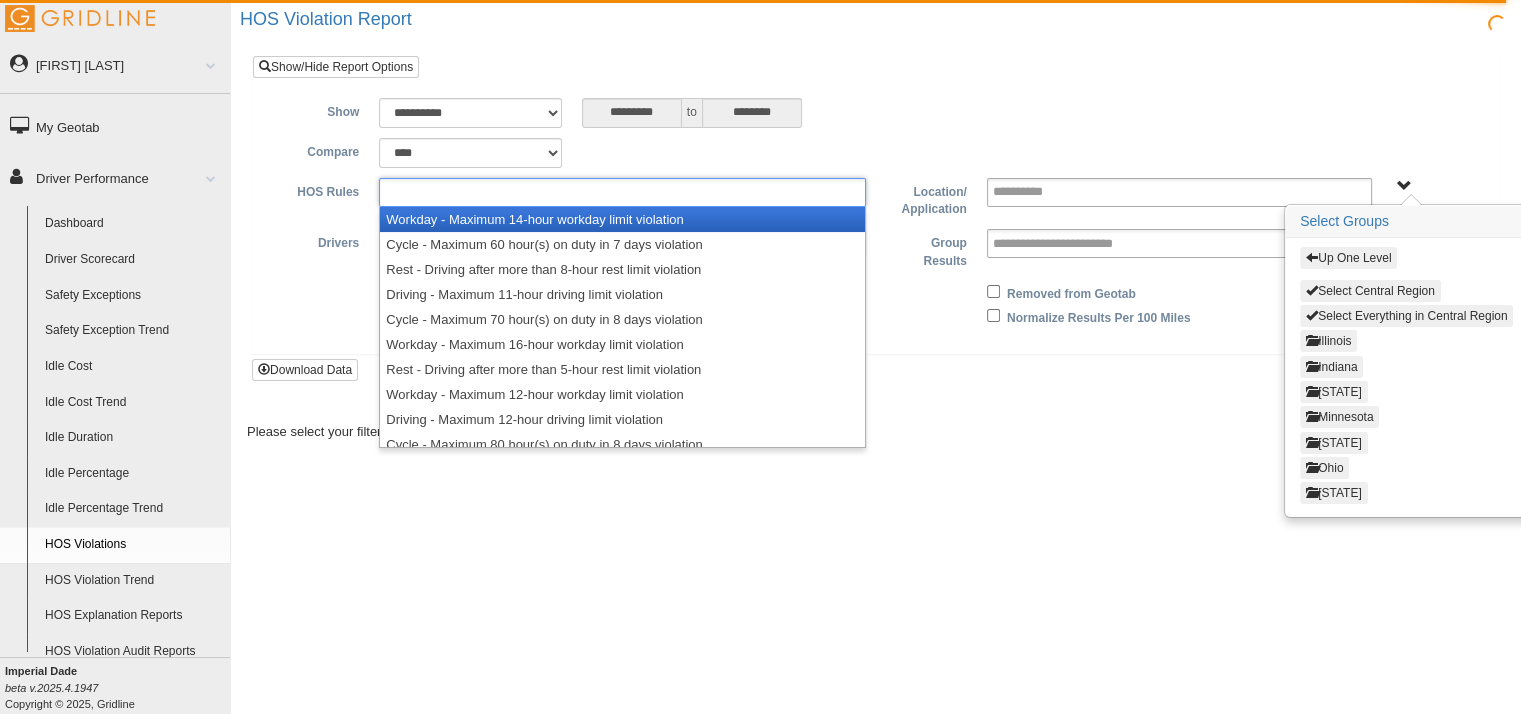 click at bounding box center (622, 192) 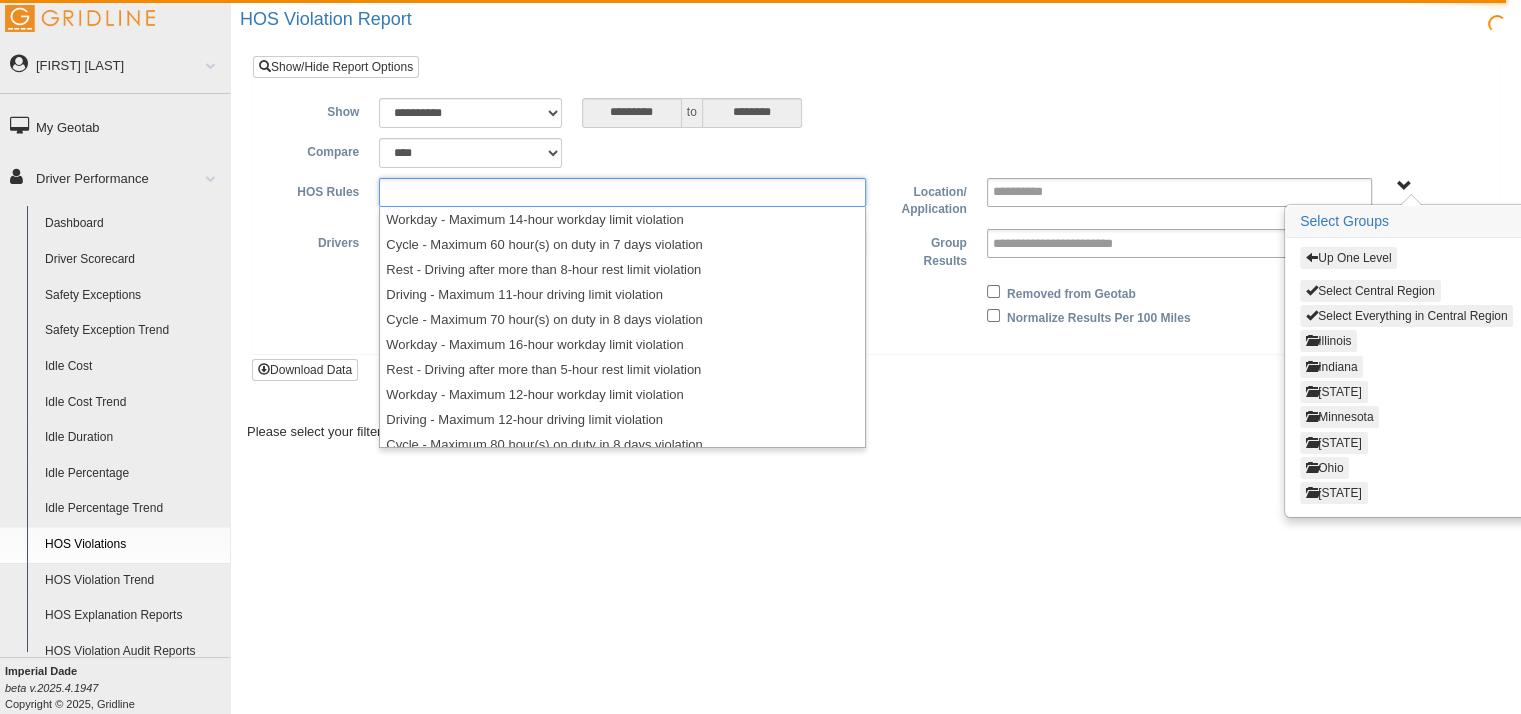 click on "Please select your filter options above and click "Apply Filters" to view your report." at bounding box center [875, 431] 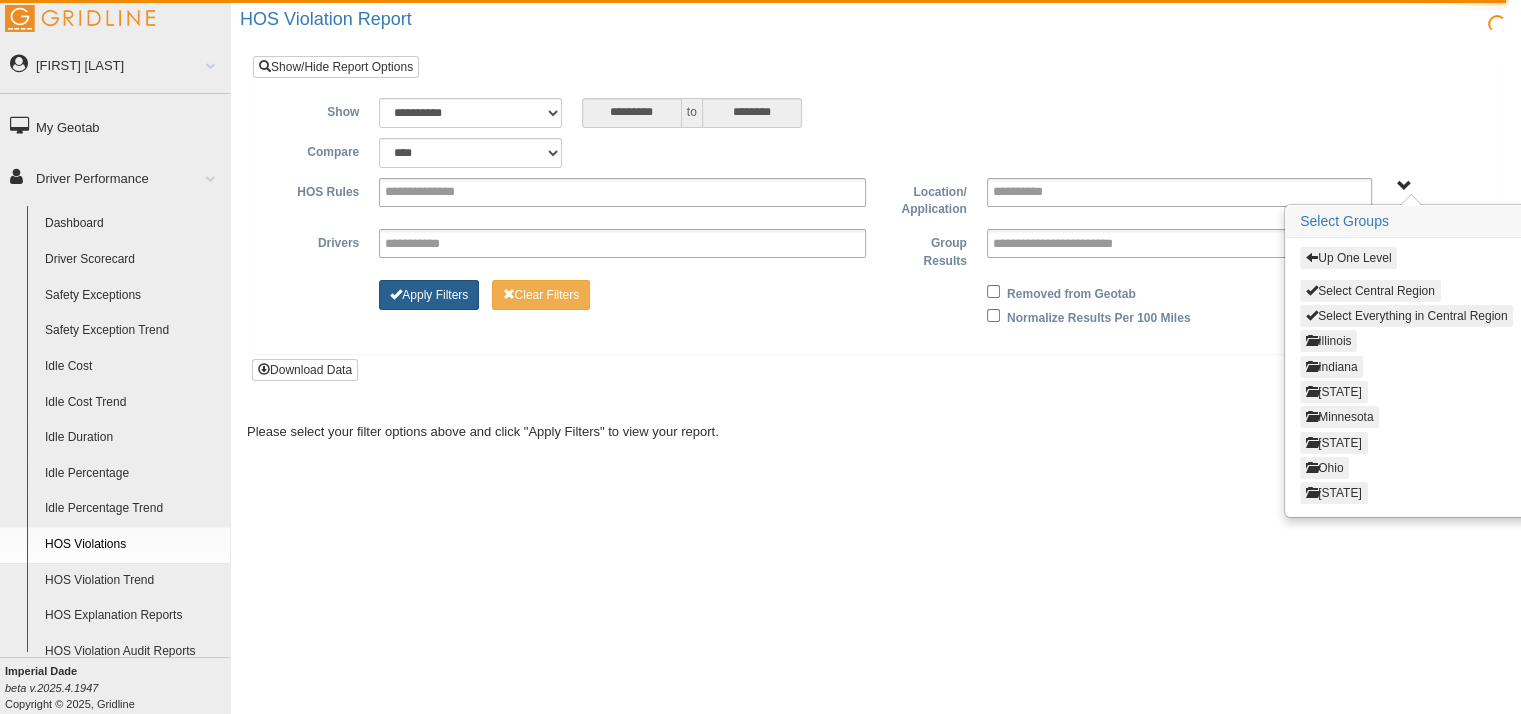 click on "Apply Filters" at bounding box center [429, 295] 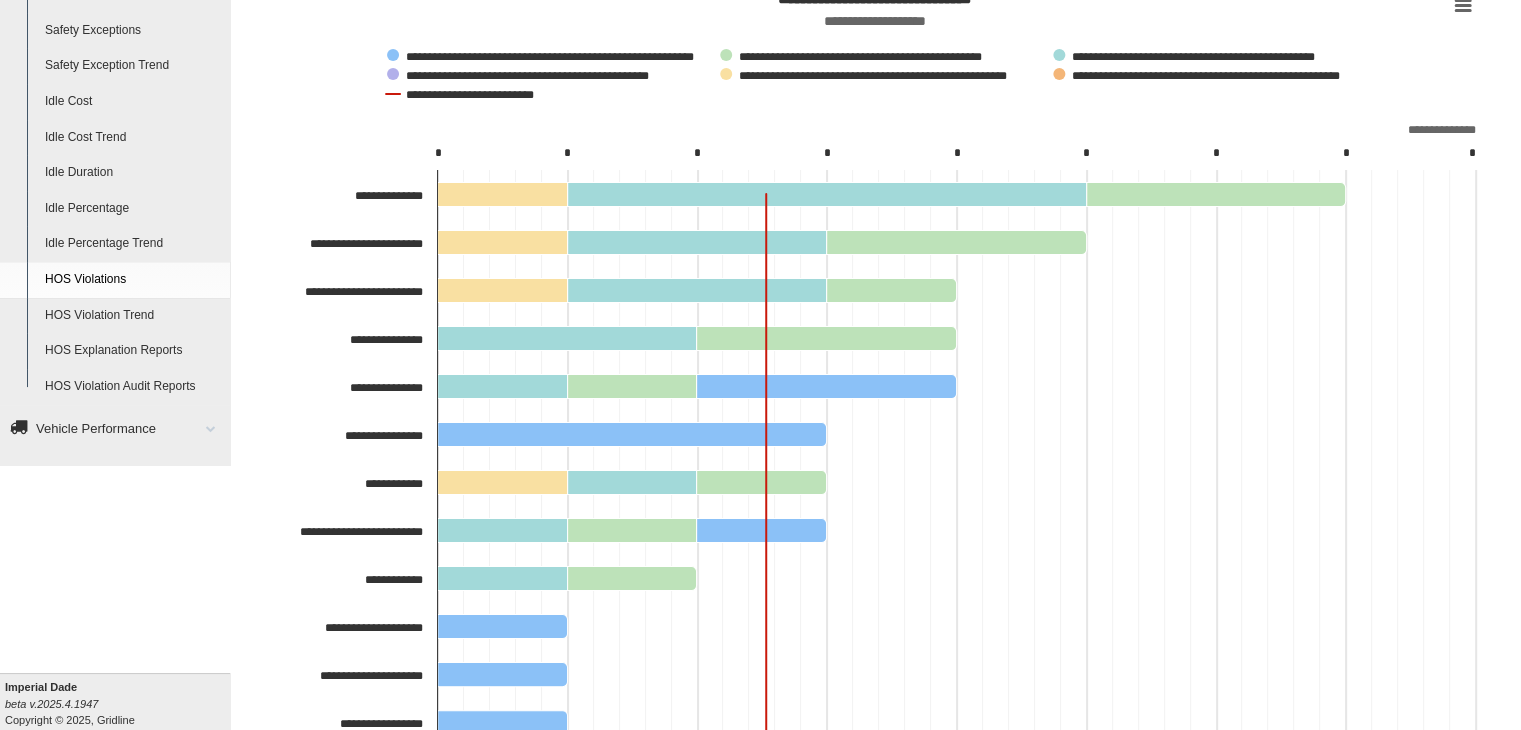 scroll, scrollTop: 300, scrollLeft: 0, axis: vertical 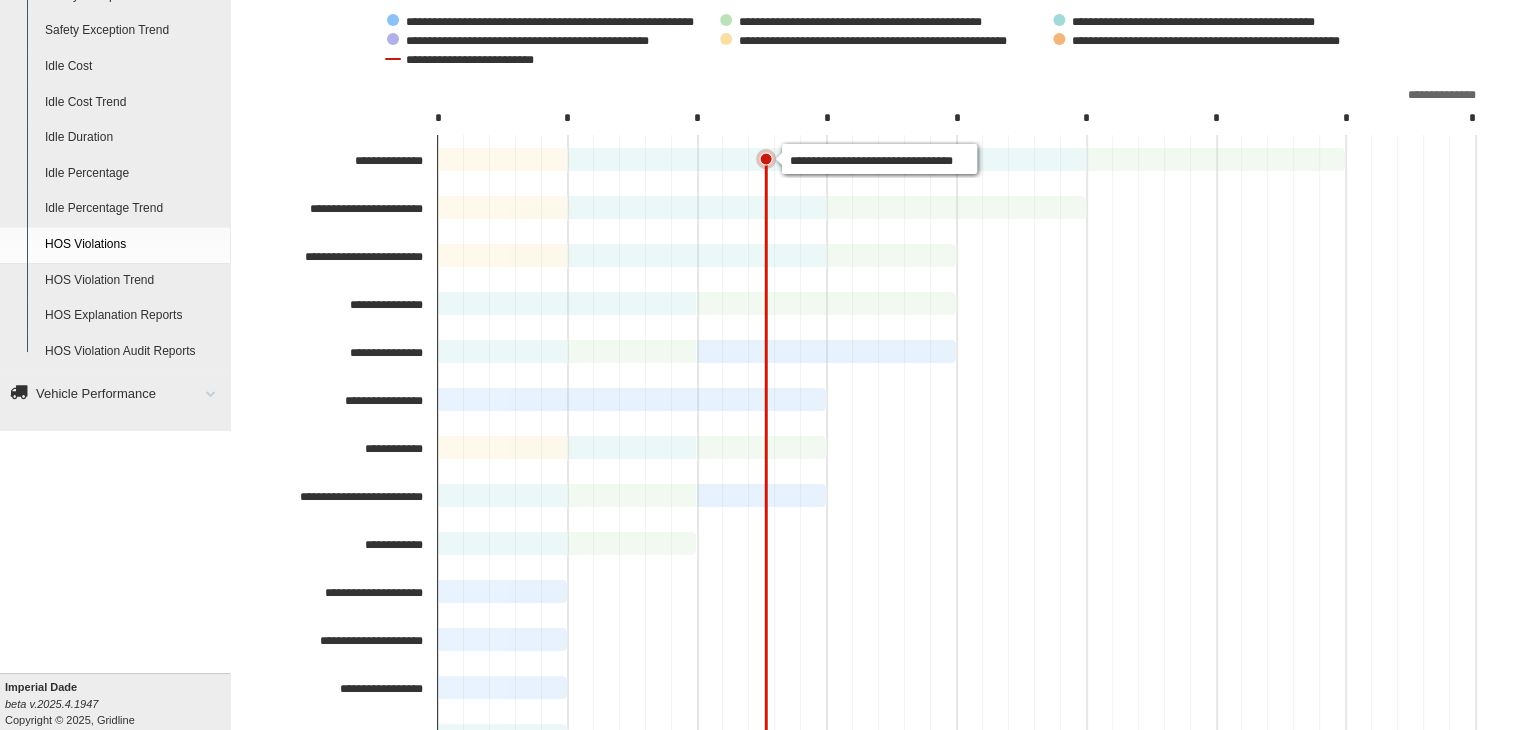 click 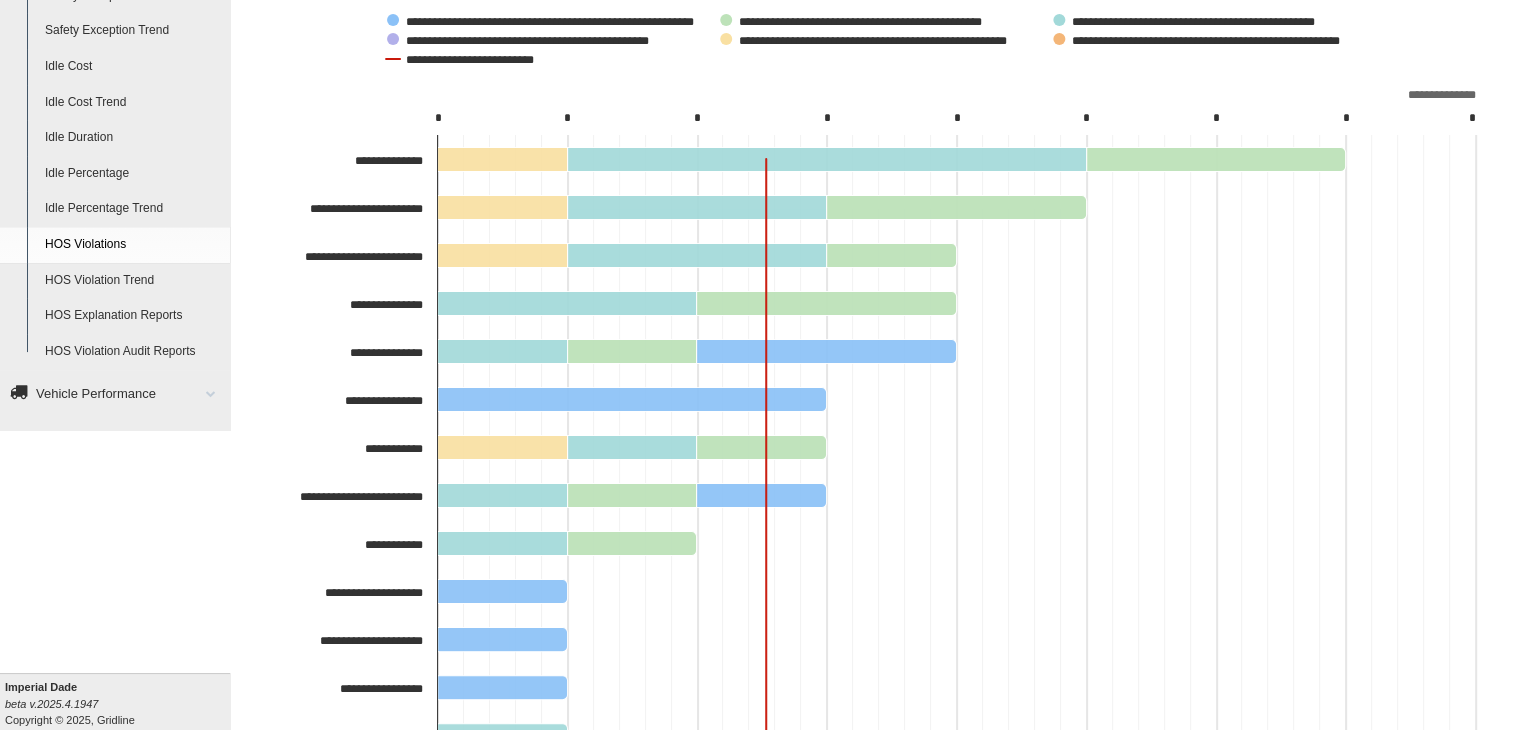 click 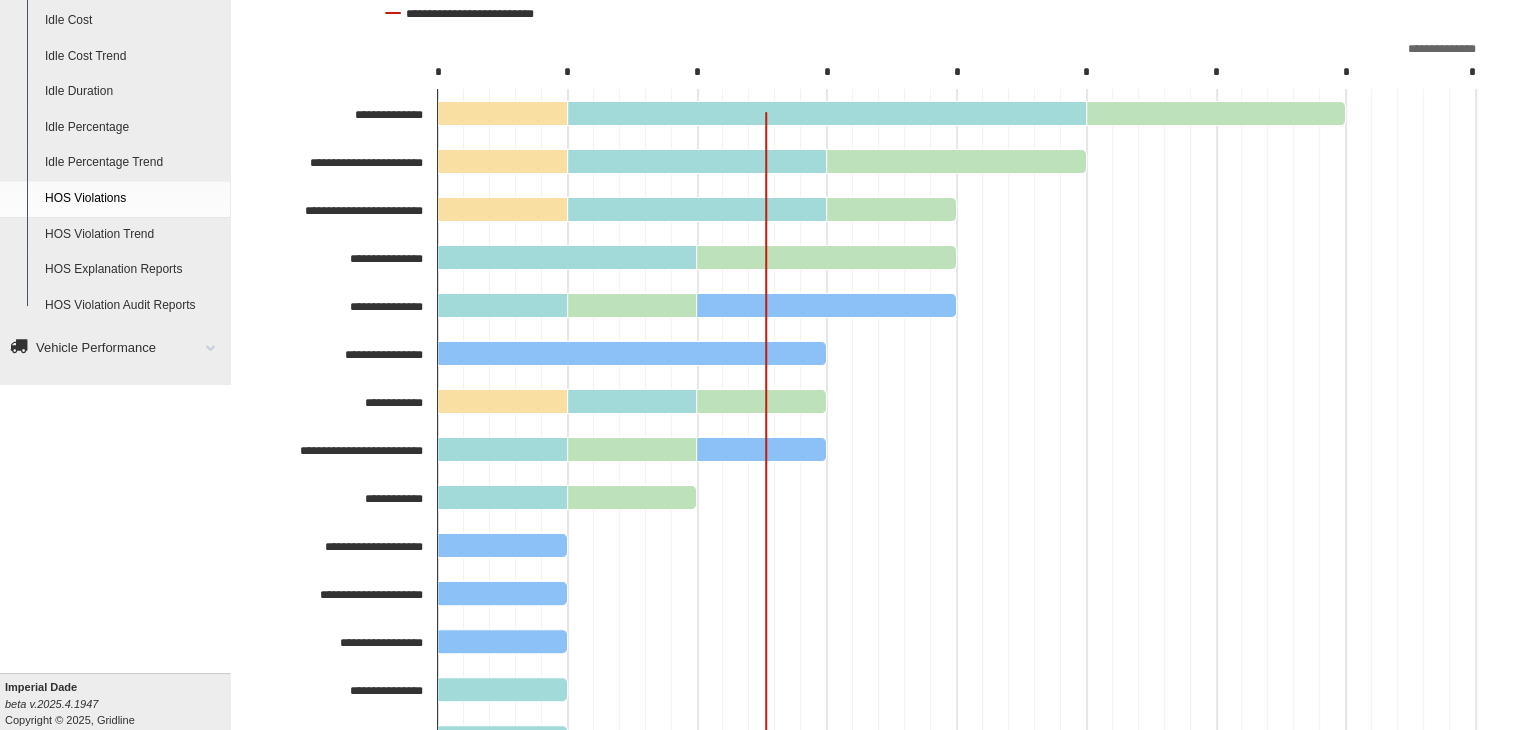 scroll, scrollTop: 200, scrollLeft: 0, axis: vertical 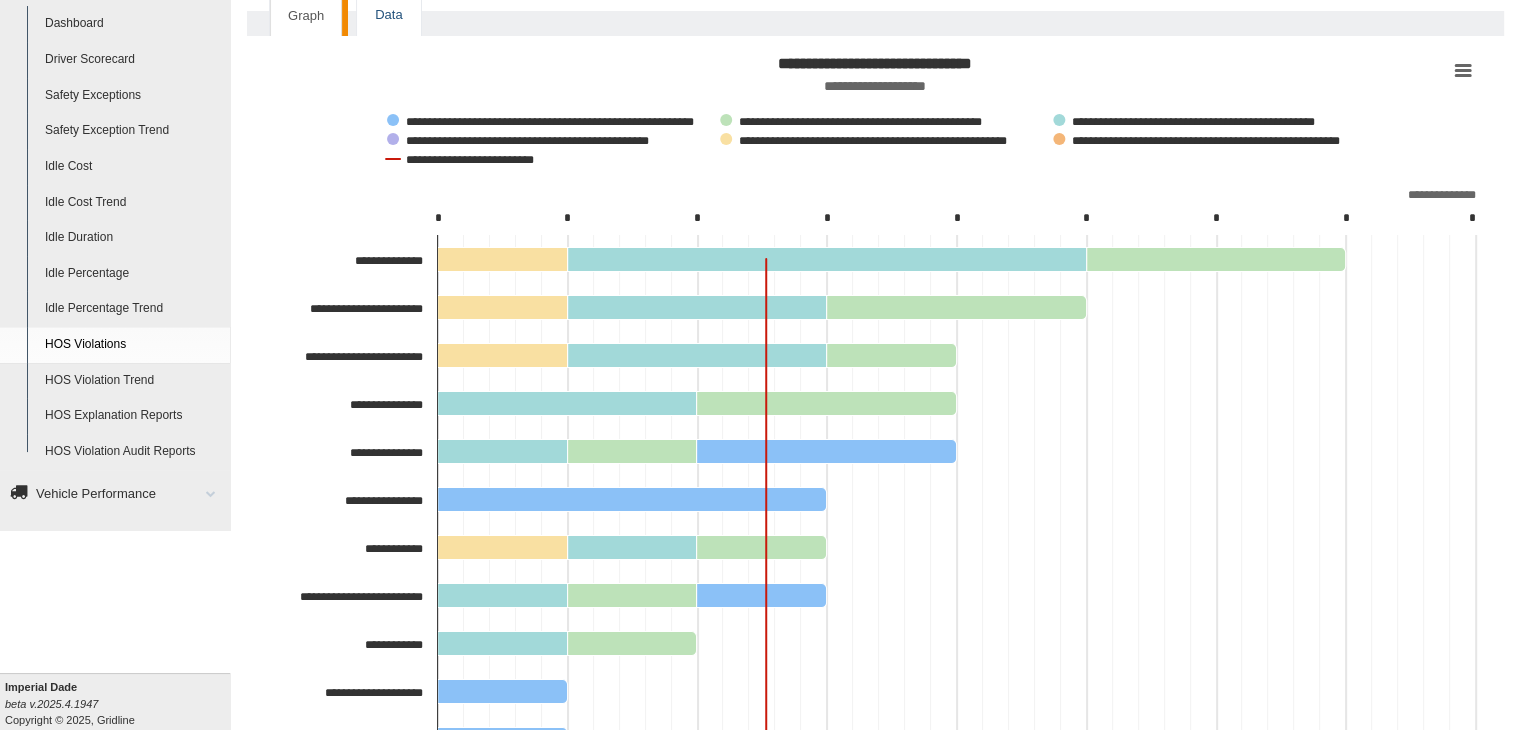 click on "Data" at bounding box center (388, 15) 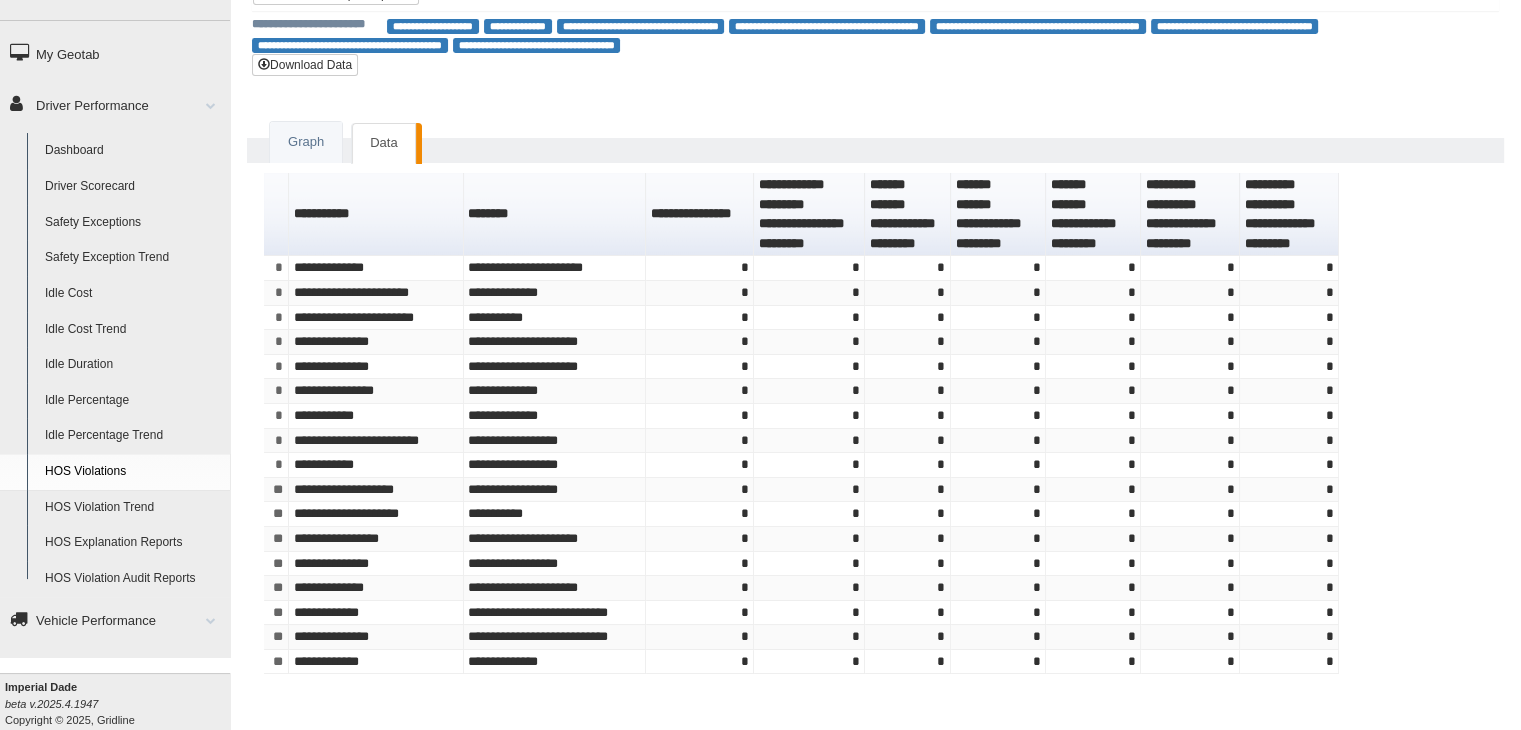 scroll, scrollTop: 72, scrollLeft: 0, axis: vertical 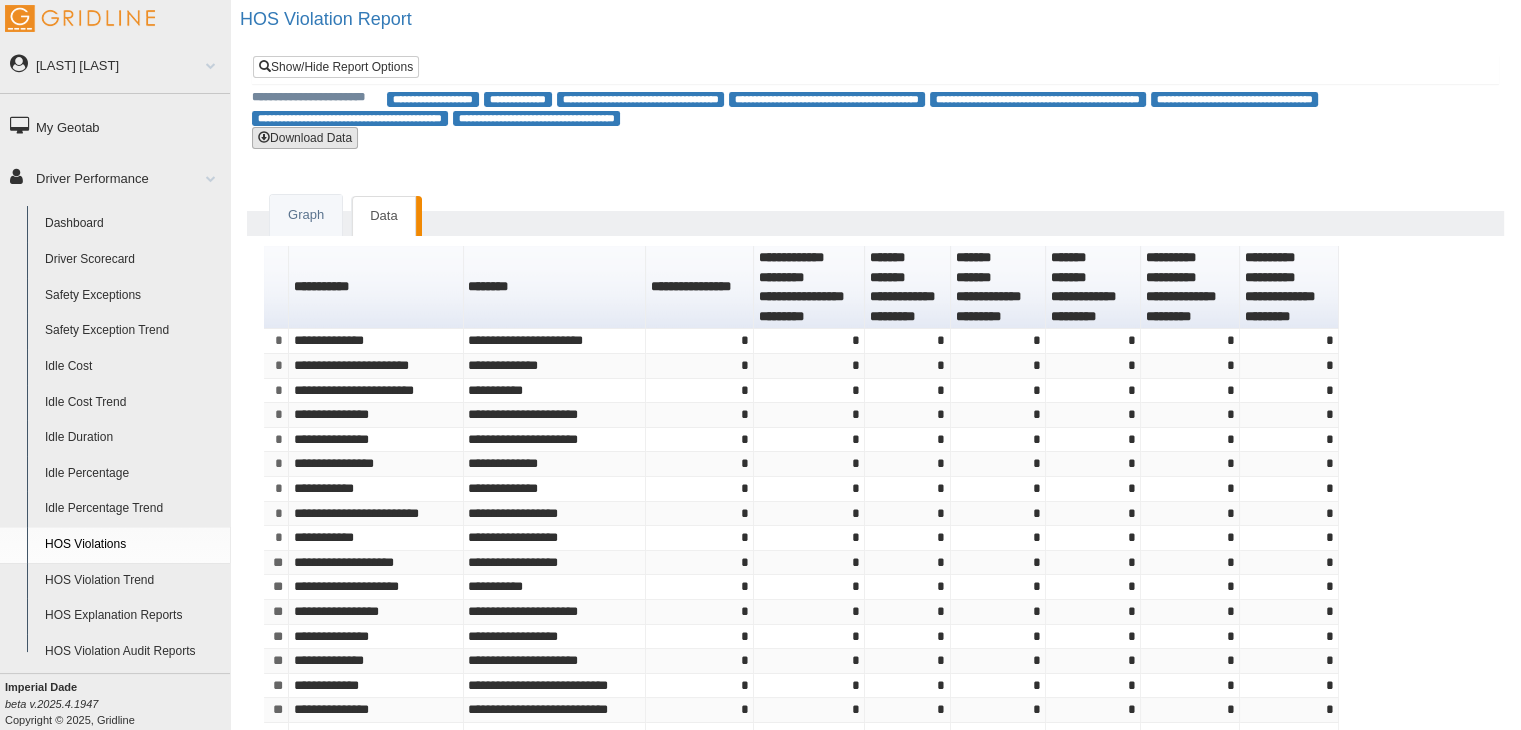 click on "Download Data" at bounding box center (305, 138) 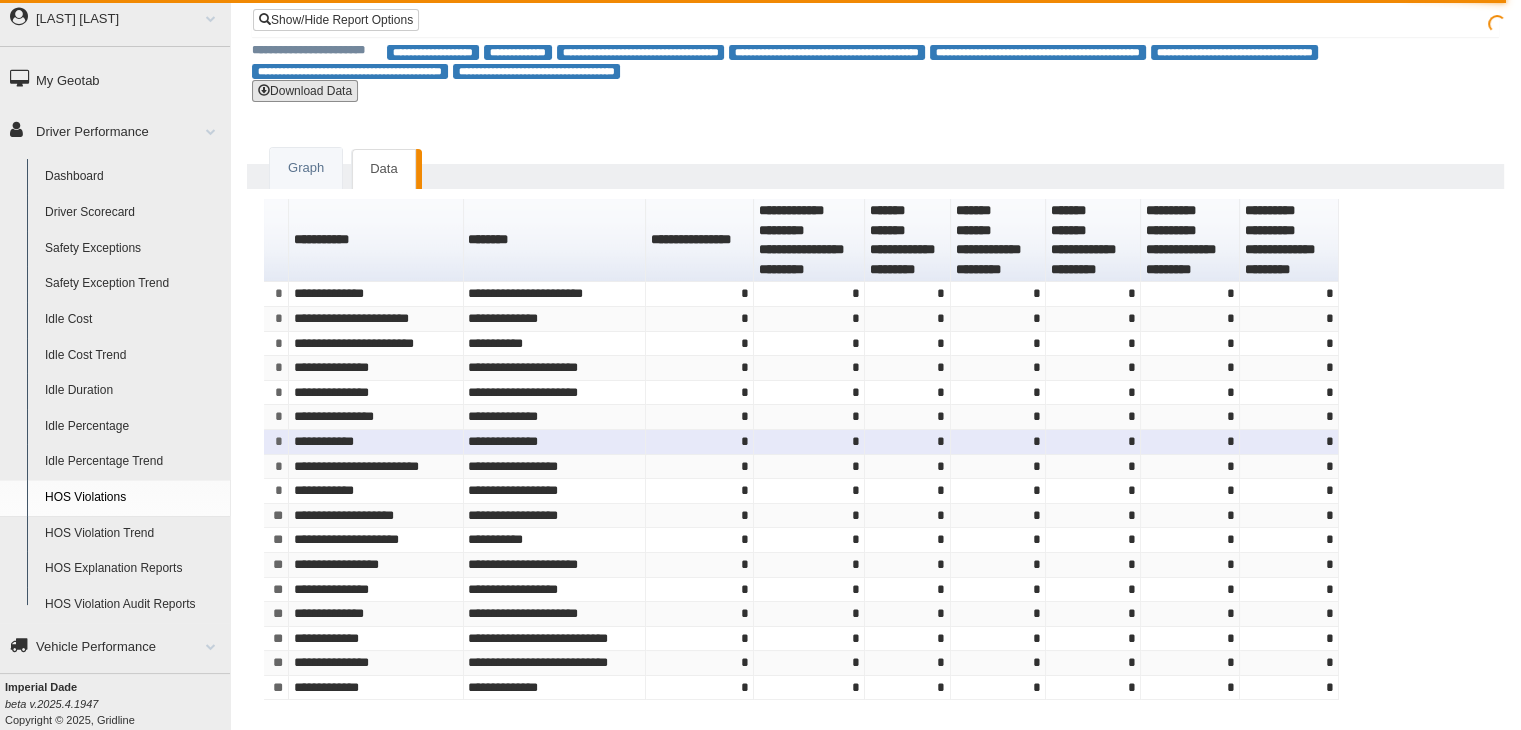 scroll, scrollTop: 72, scrollLeft: 0, axis: vertical 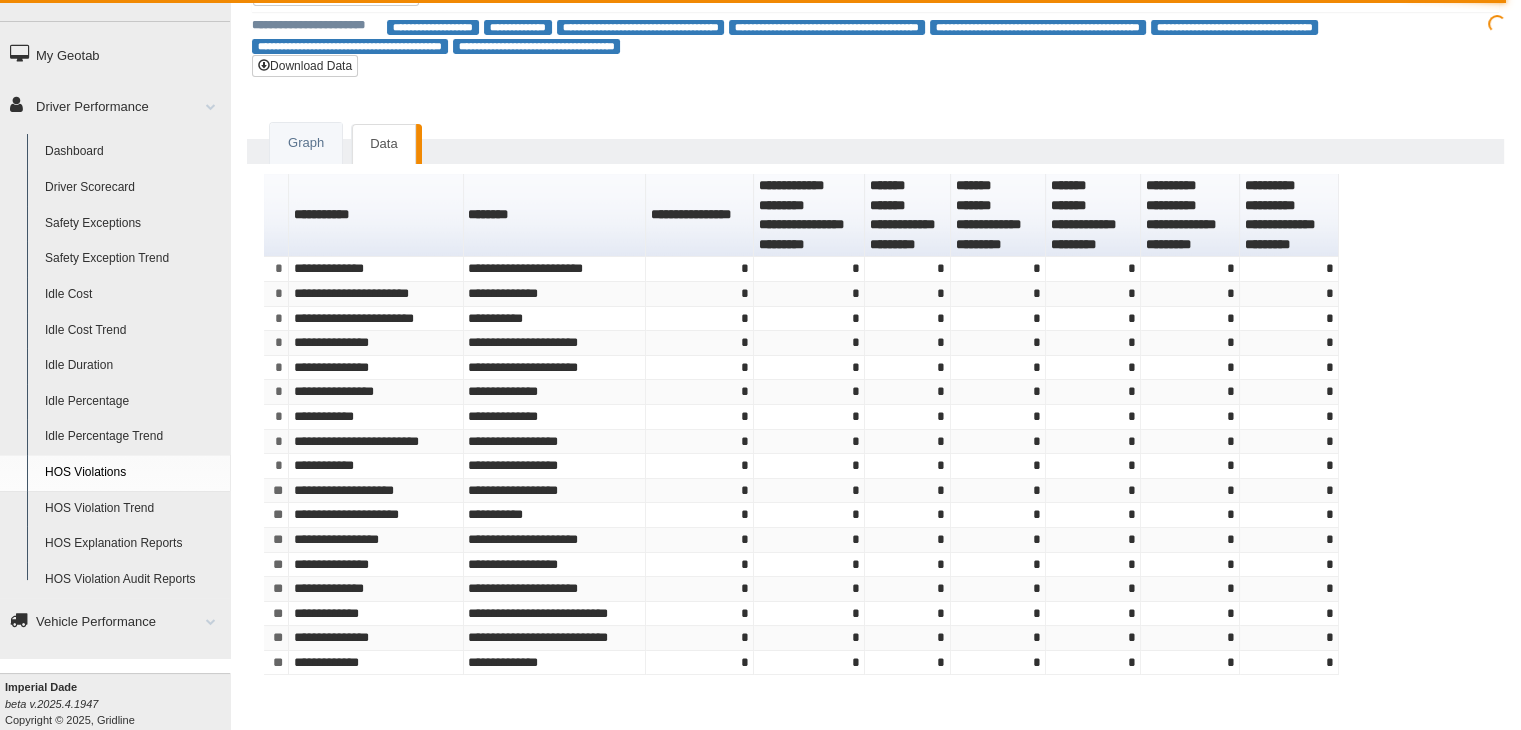 click on "My Geotab" at bounding box center [115, 54] 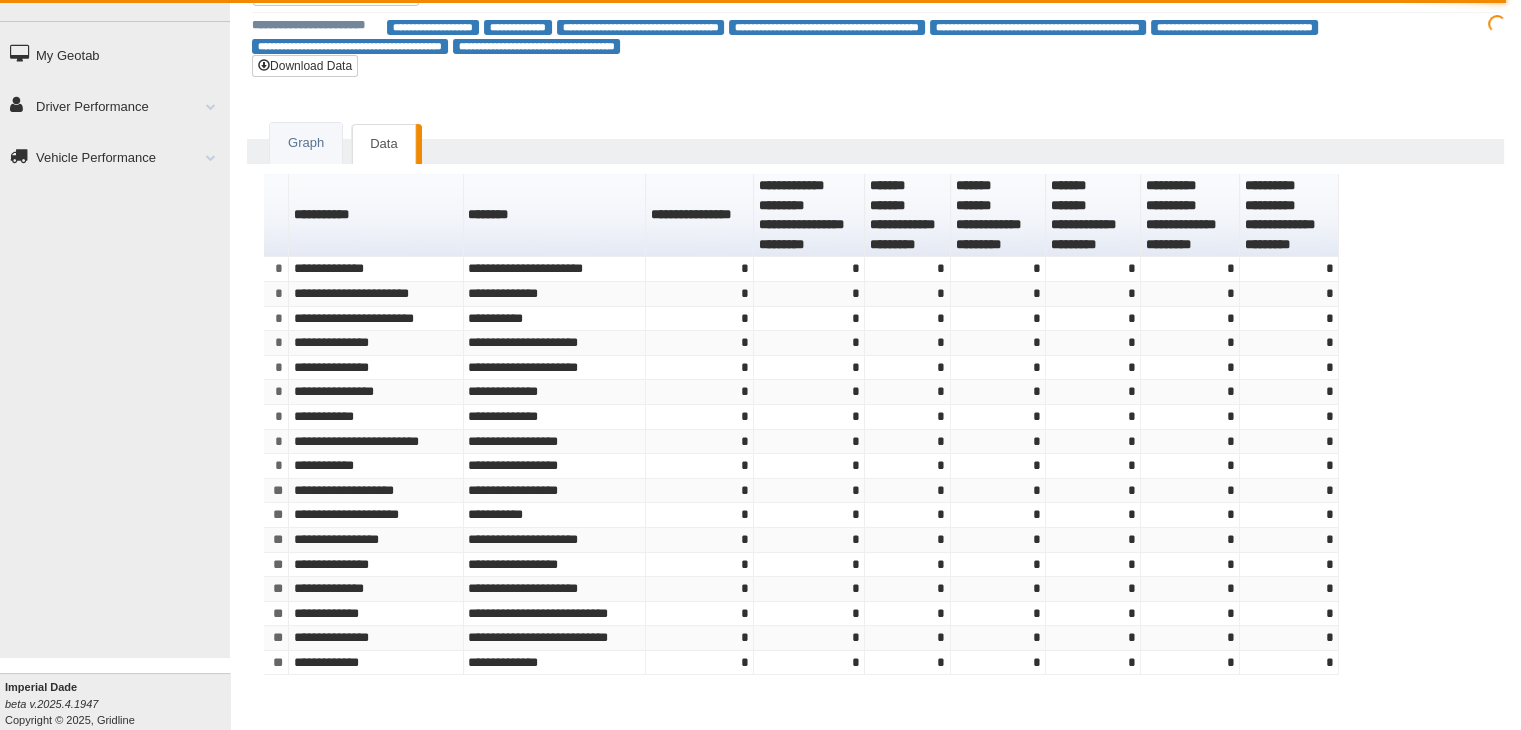 click on "My Geotab" at bounding box center (115, 54) 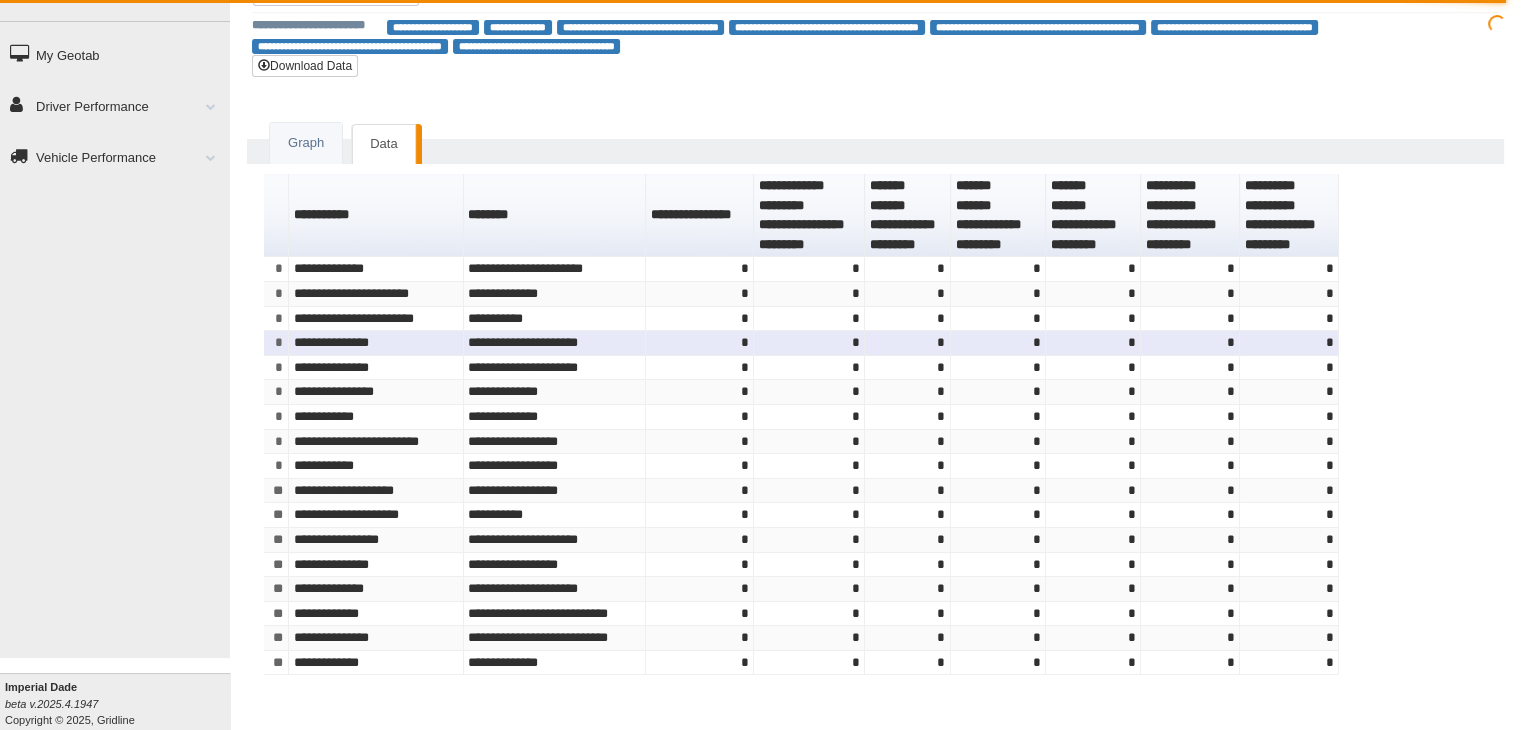 scroll, scrollTop: 0, scrollLeft: 0, axis: both 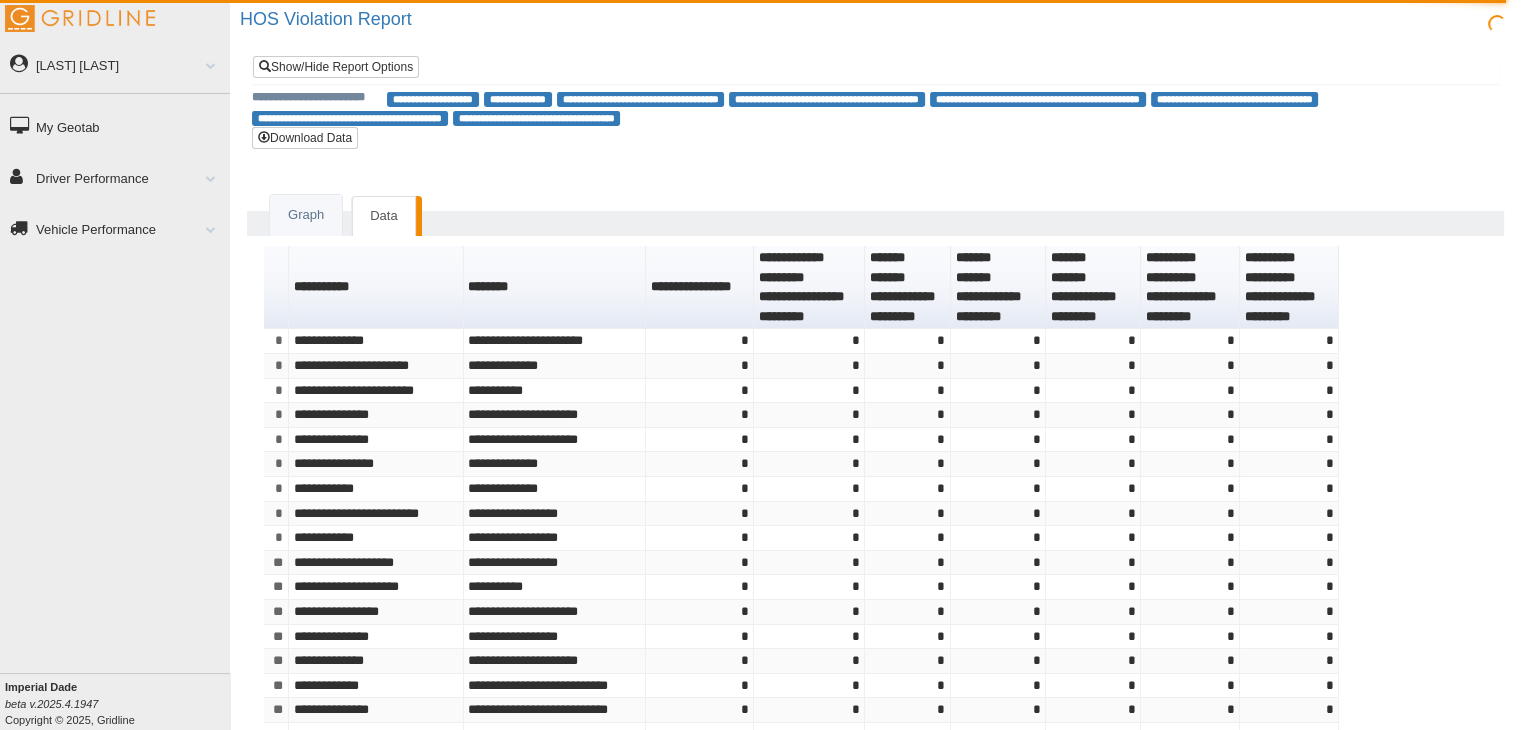 click at bounding box center (80, 18) 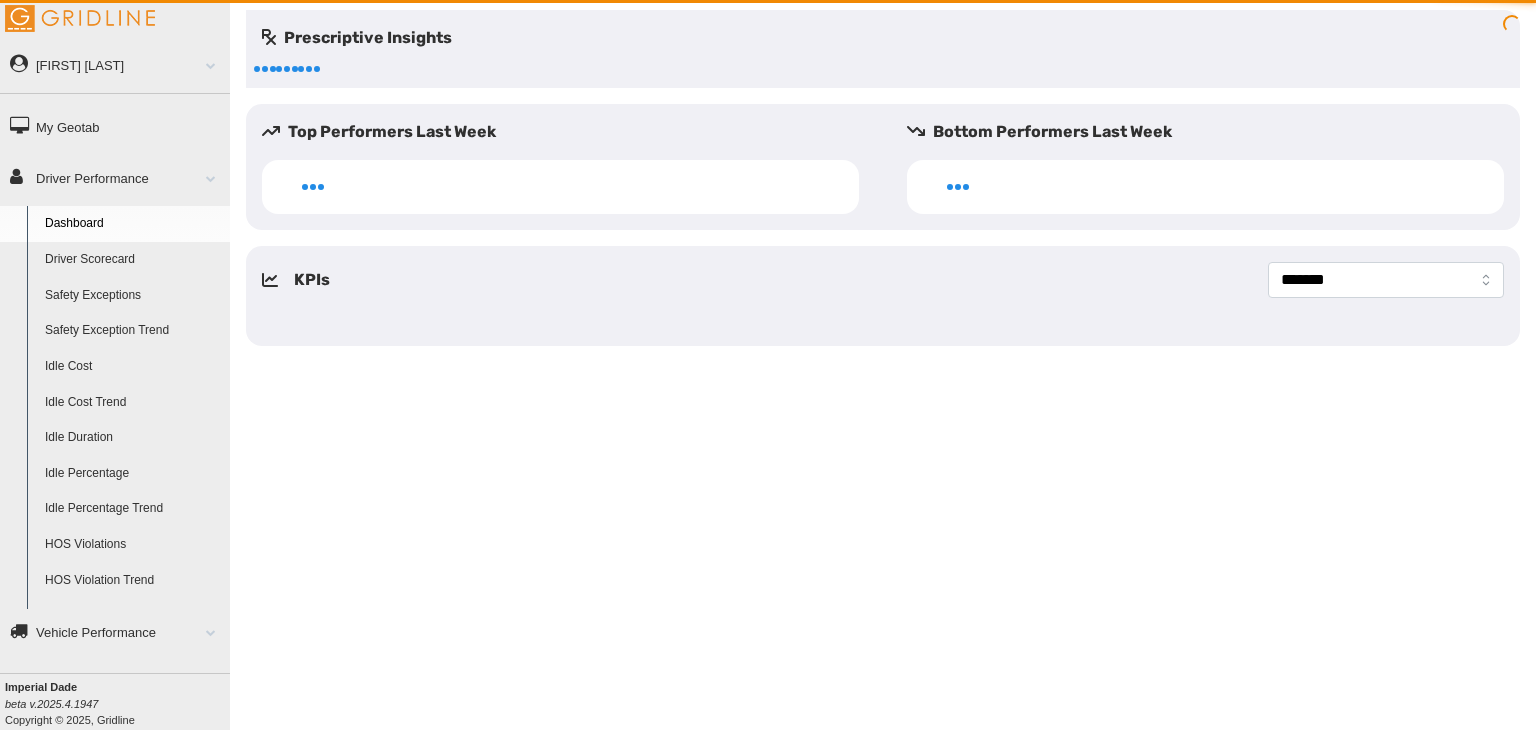 scroll, scrollTop: 0, scrollLeft: 0, axis: both 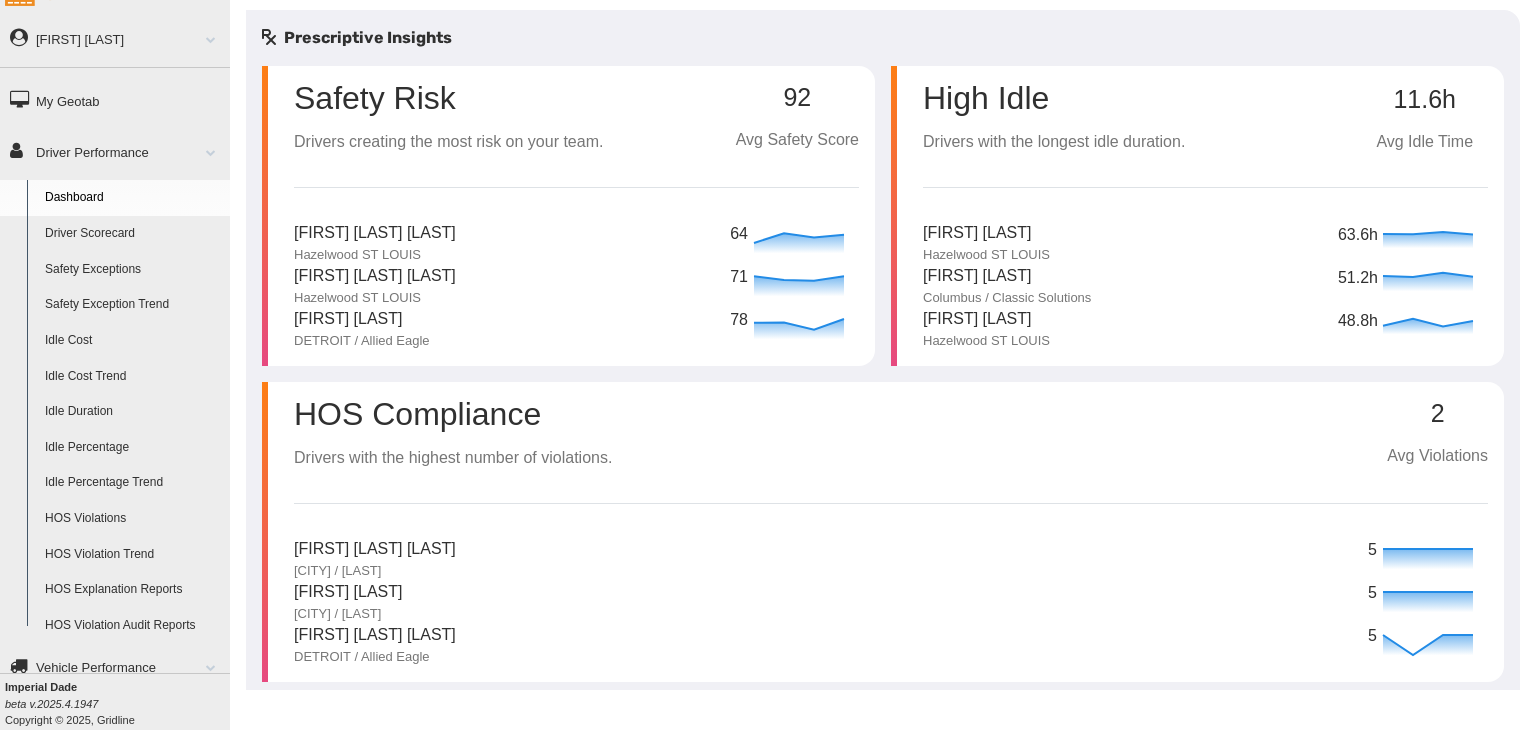 click at bounding box center (203, 667) 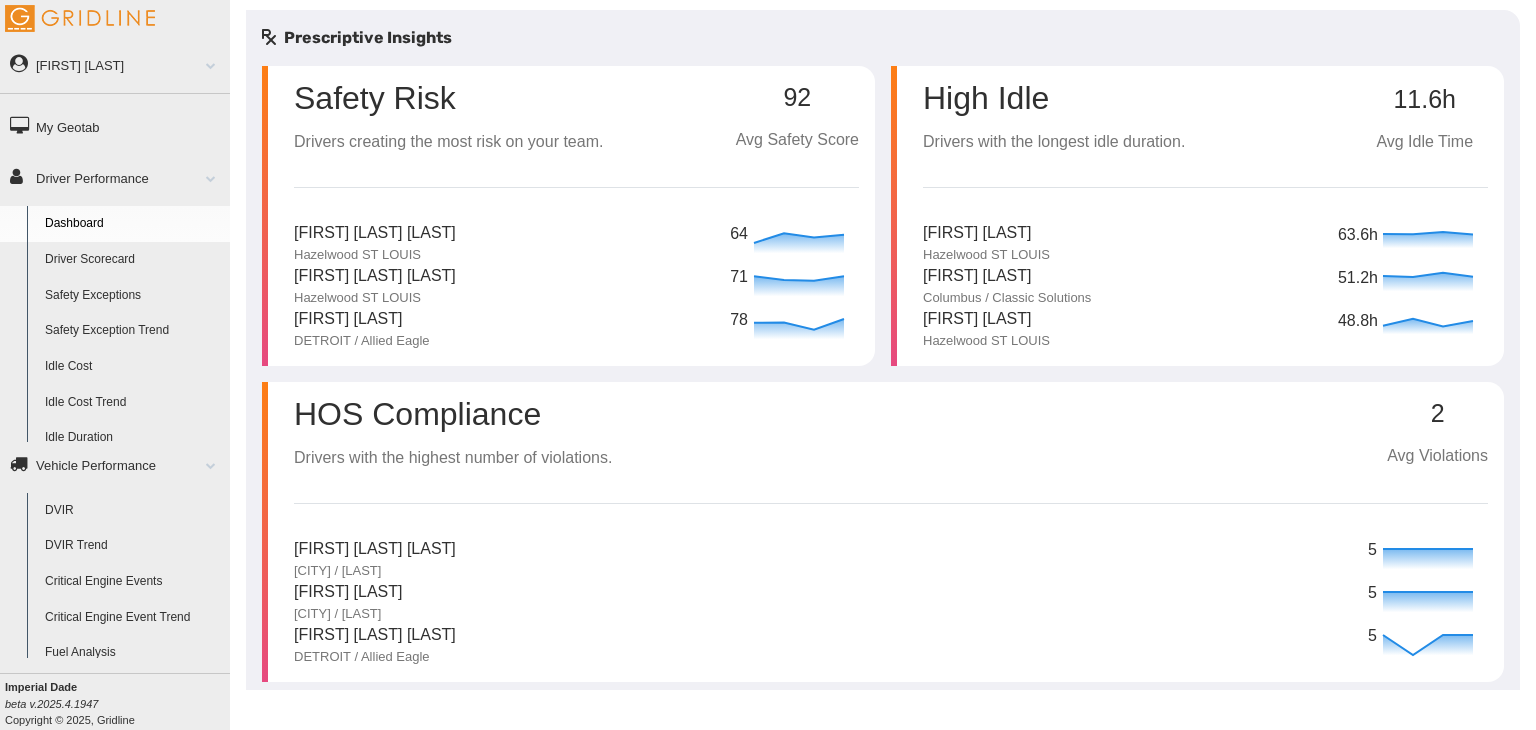 scroll, scrollTop: 0, scrollLeft: 0, axis: both 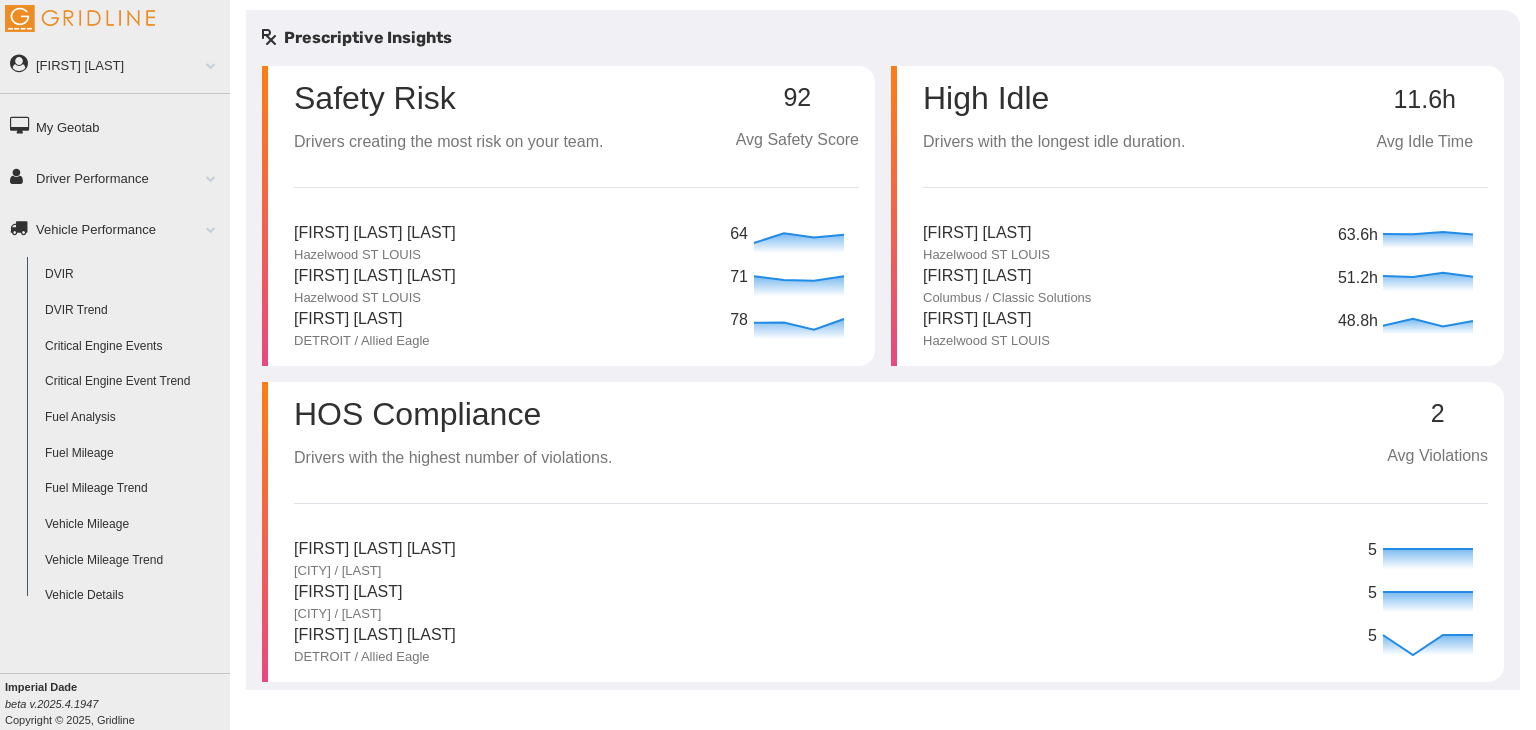 click on "DVIR" at bounding box center (133, 275) 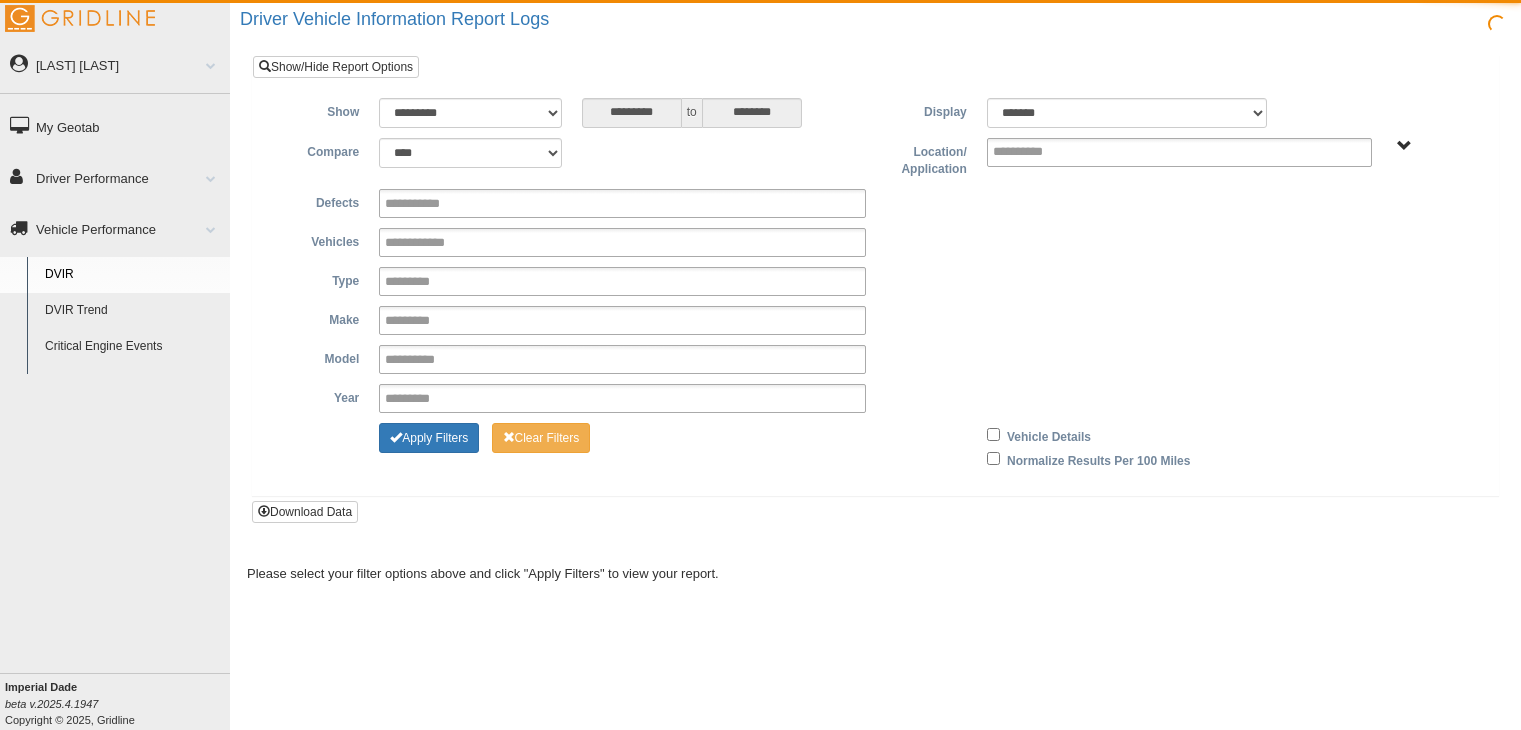 scroll, scrollTop: 0, scrollLeft: 0, axis: both 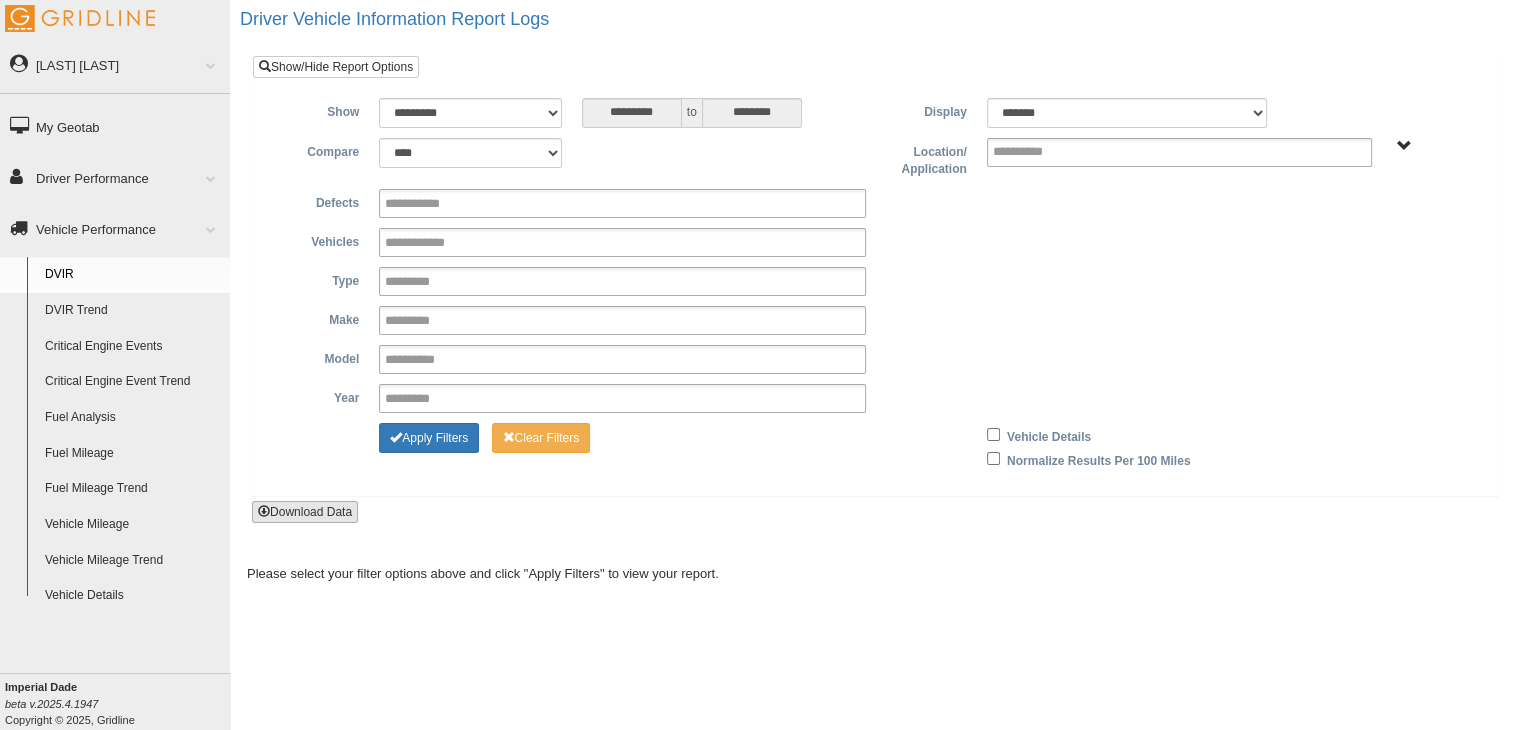 click on "Download Data" at bounding box center [305, 512] 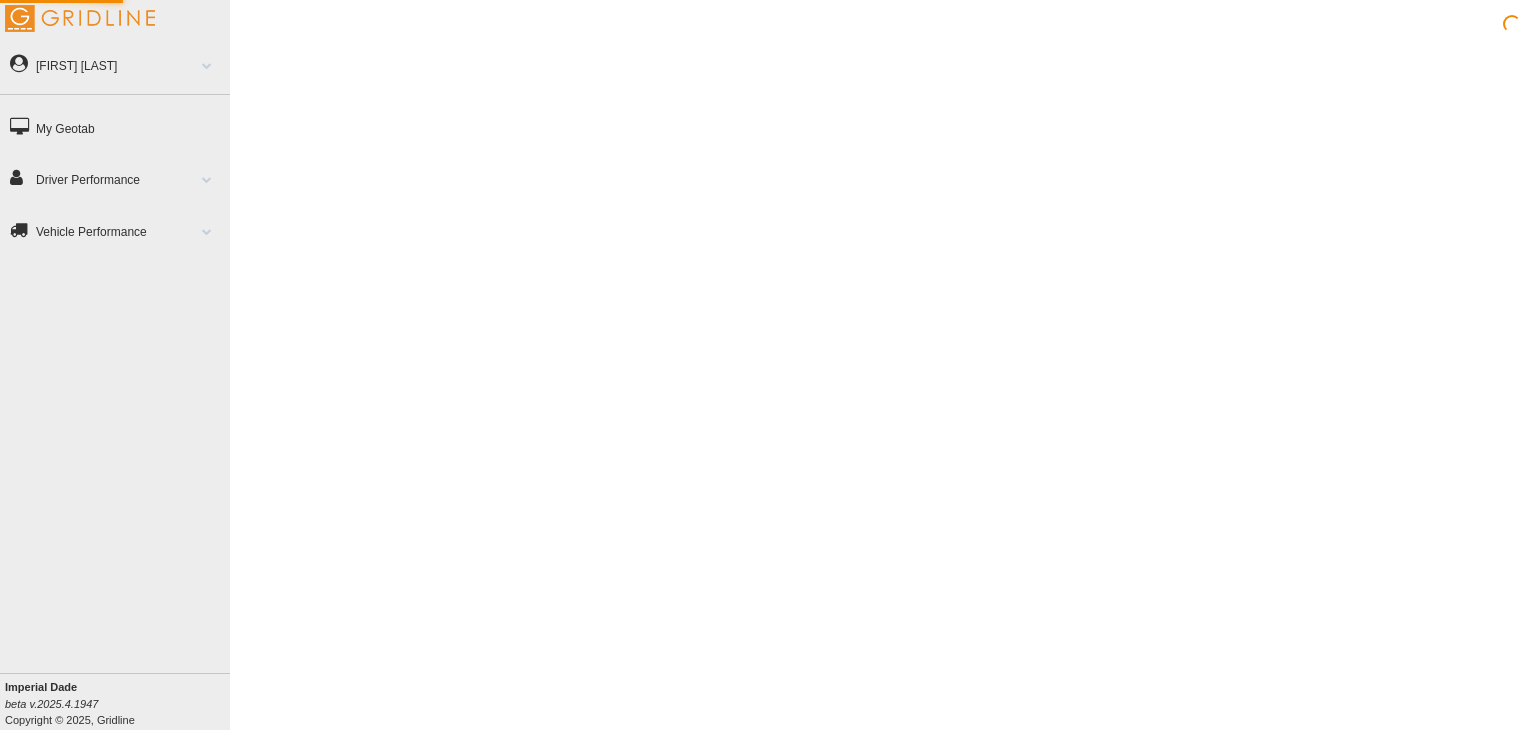 scroll, scrollTop: 0, scrollLeft: 0, axis: both 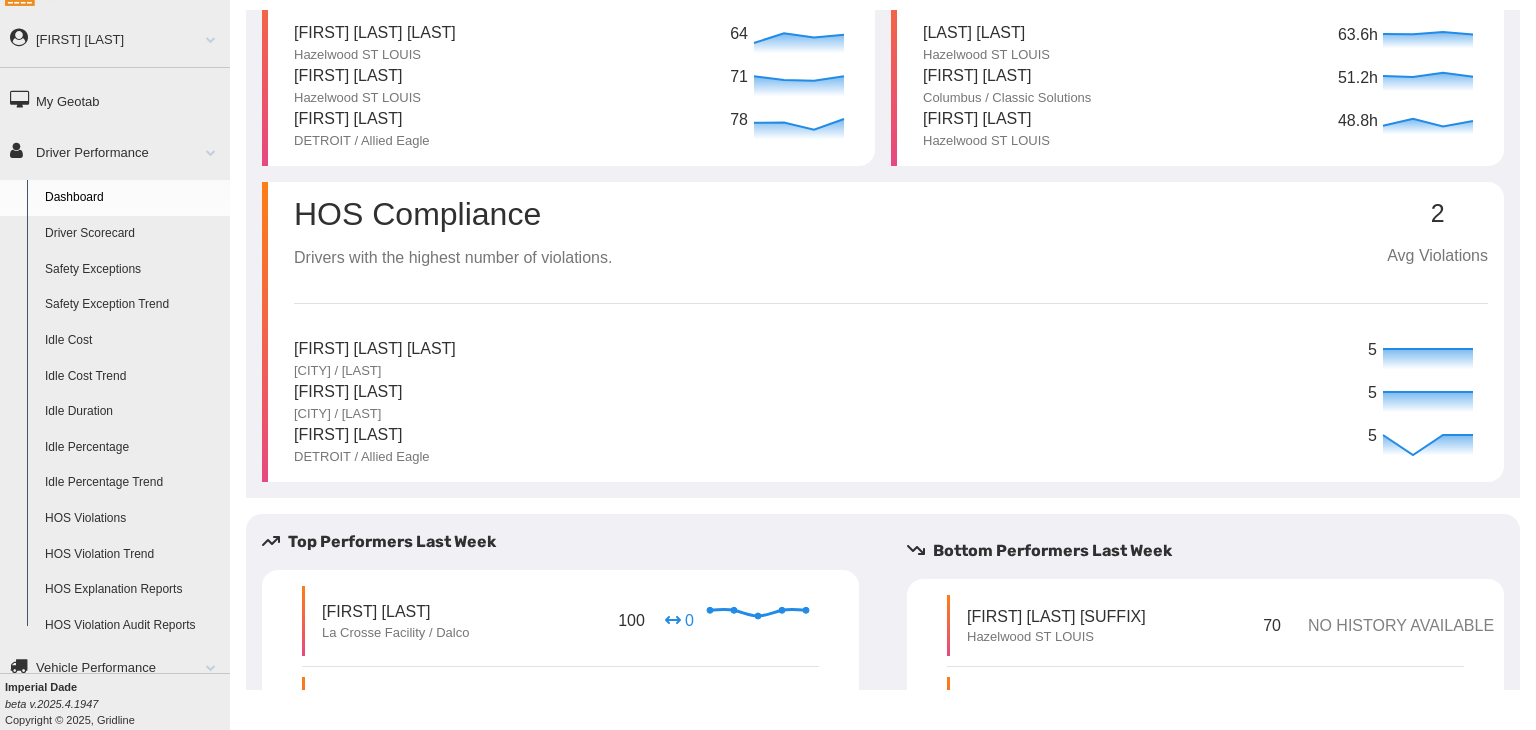 click at bounding box center (203, 667) 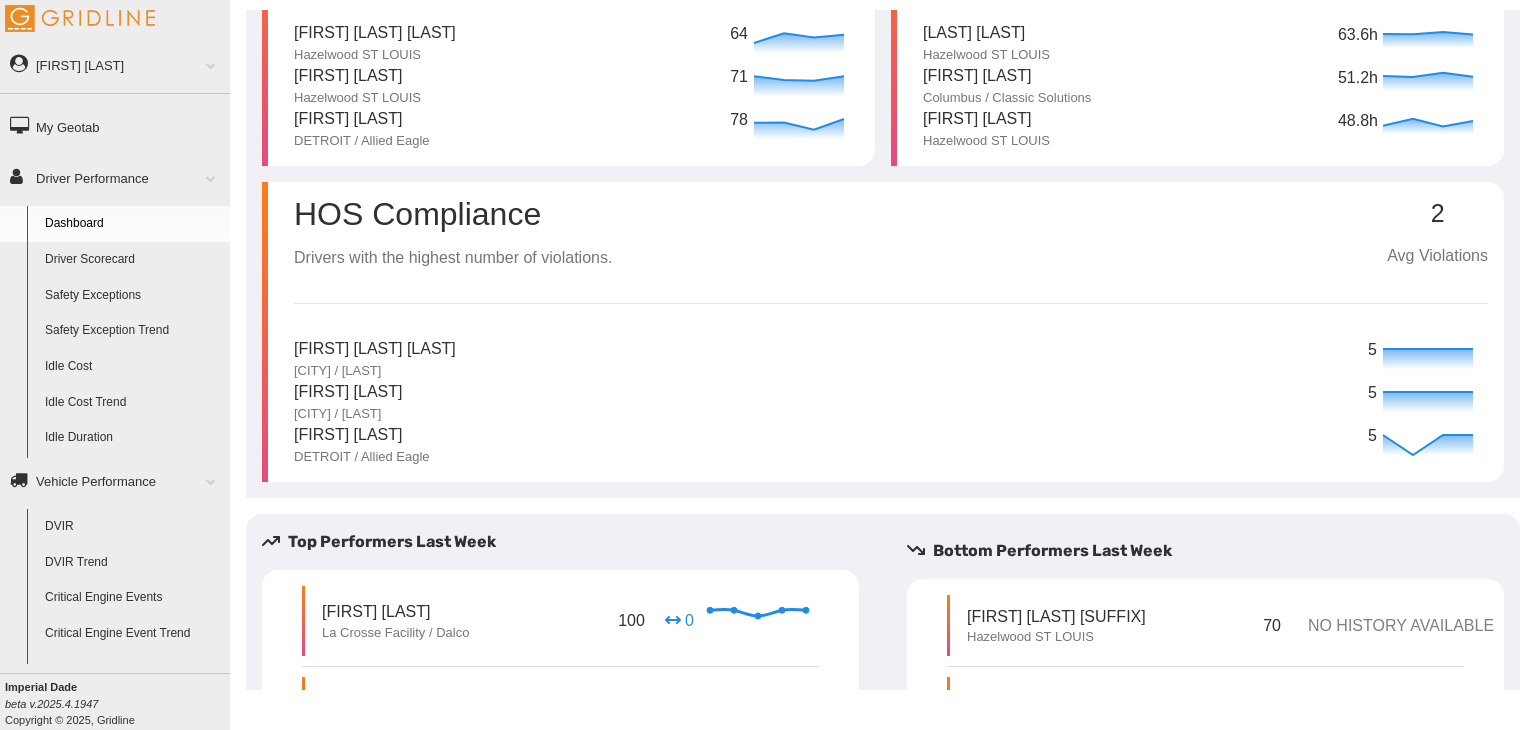 scroll, scrollTop: 0, scrollLeft: 0, axis: both 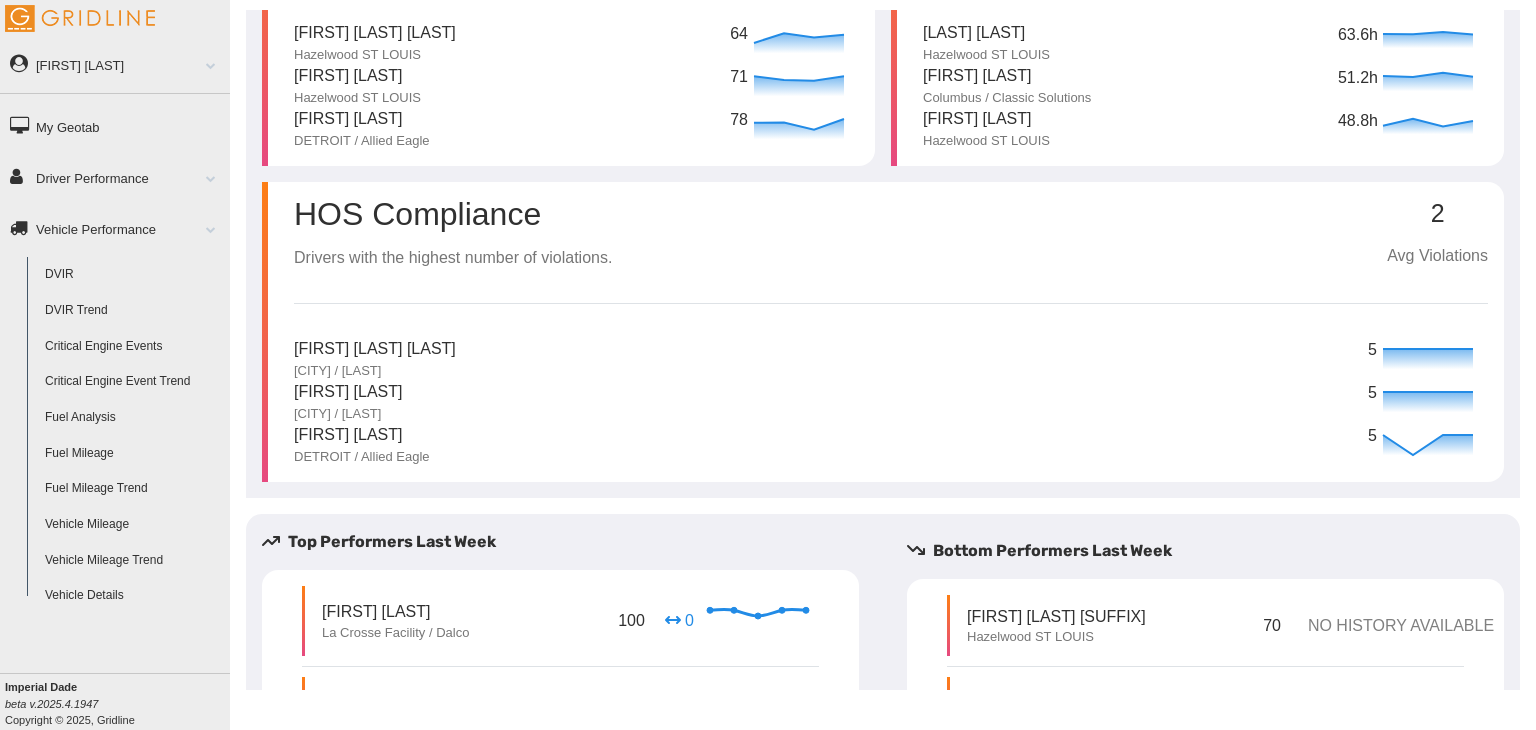 click on "DVIR Trend" at bounding box center [133, 311] 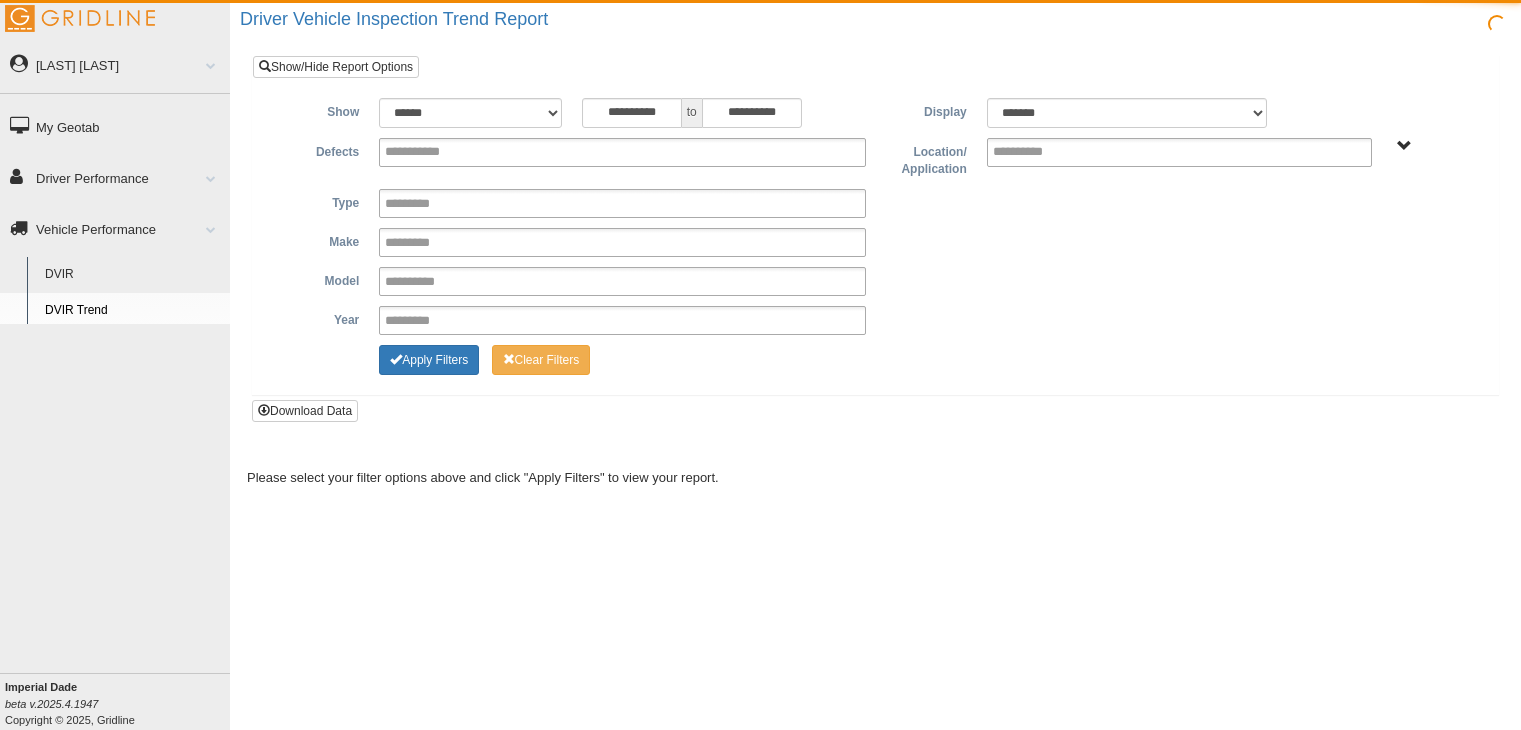 scroll, scrollTop: 0, scrollLeft: 0, axis: both 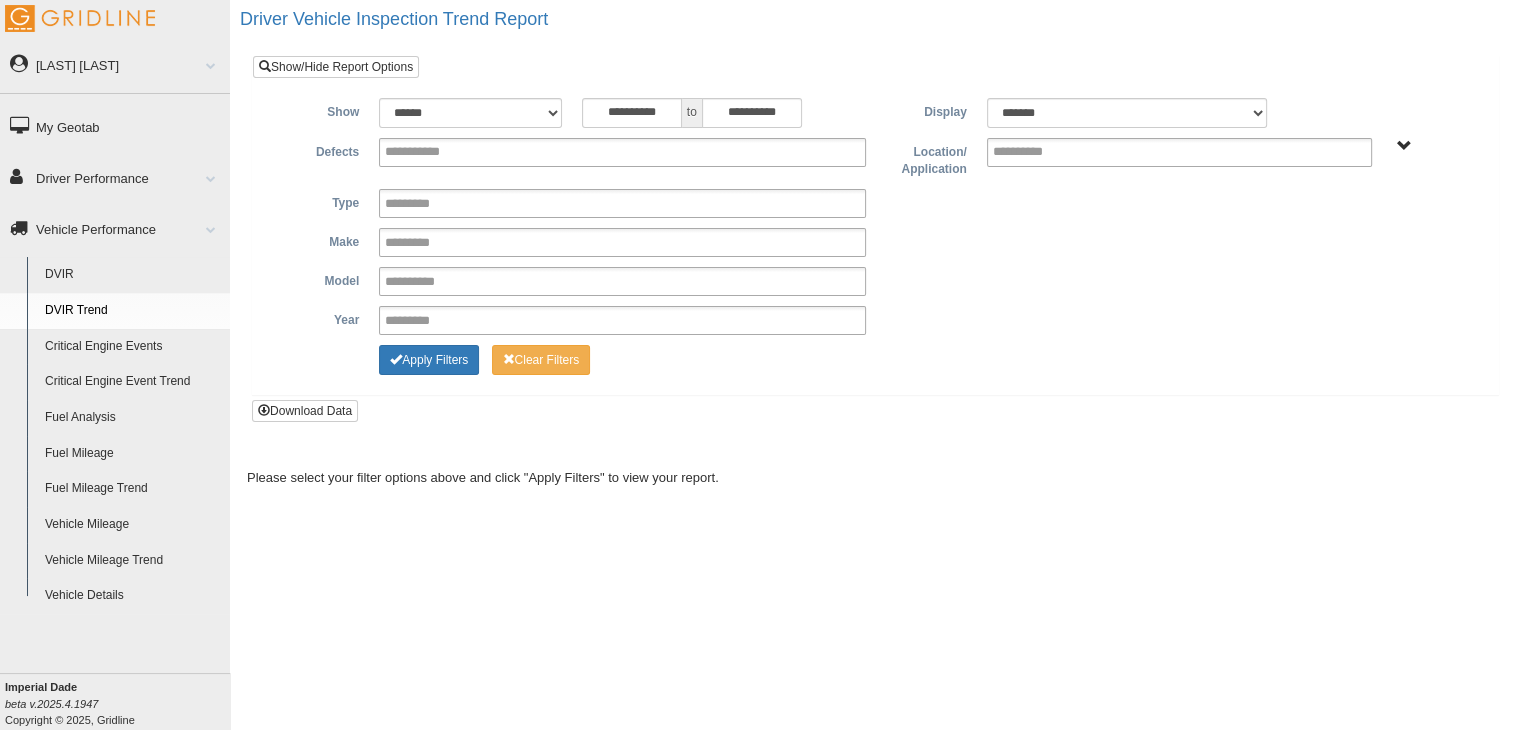 click on "Central Region" at bounding box center (1432, 145) 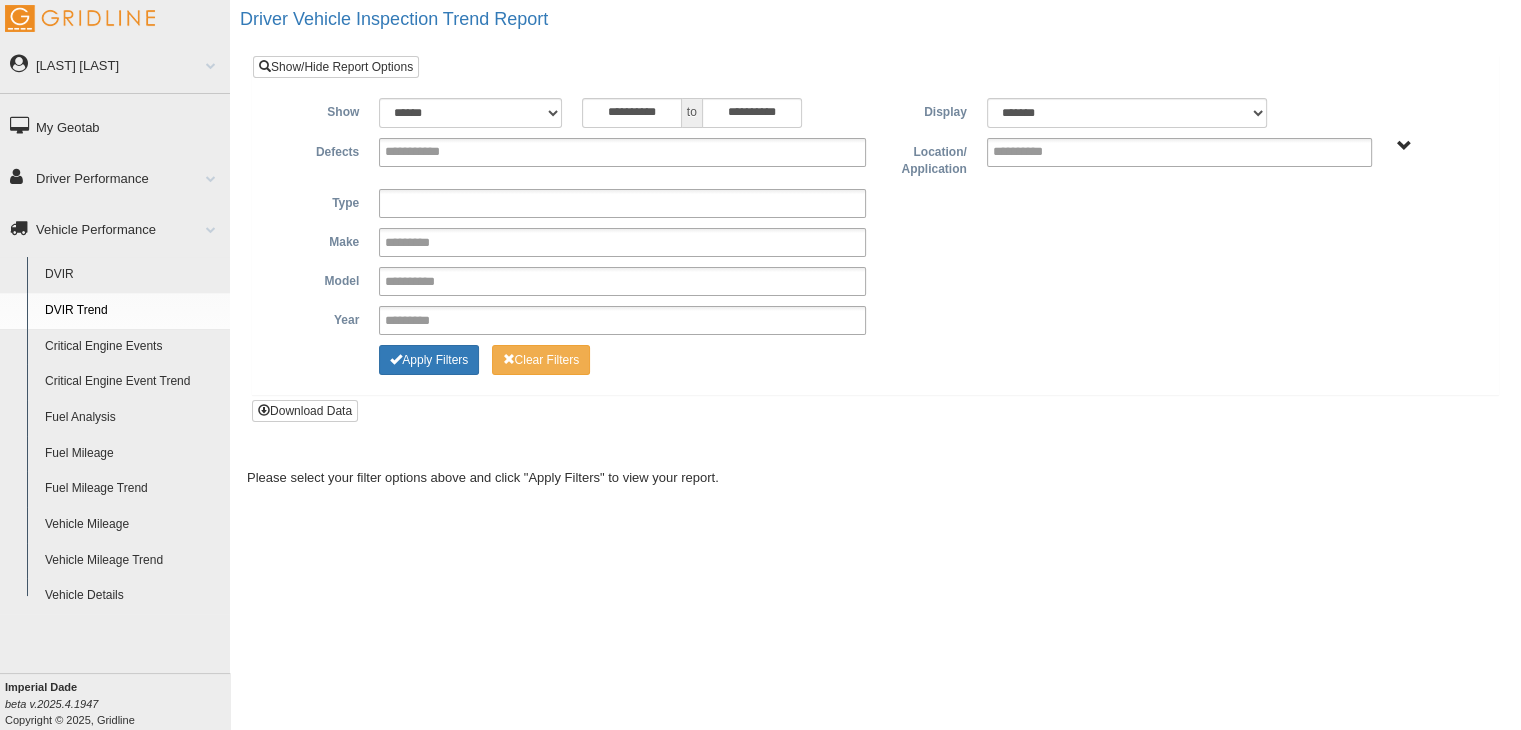 click at bounding box center [622, 203] 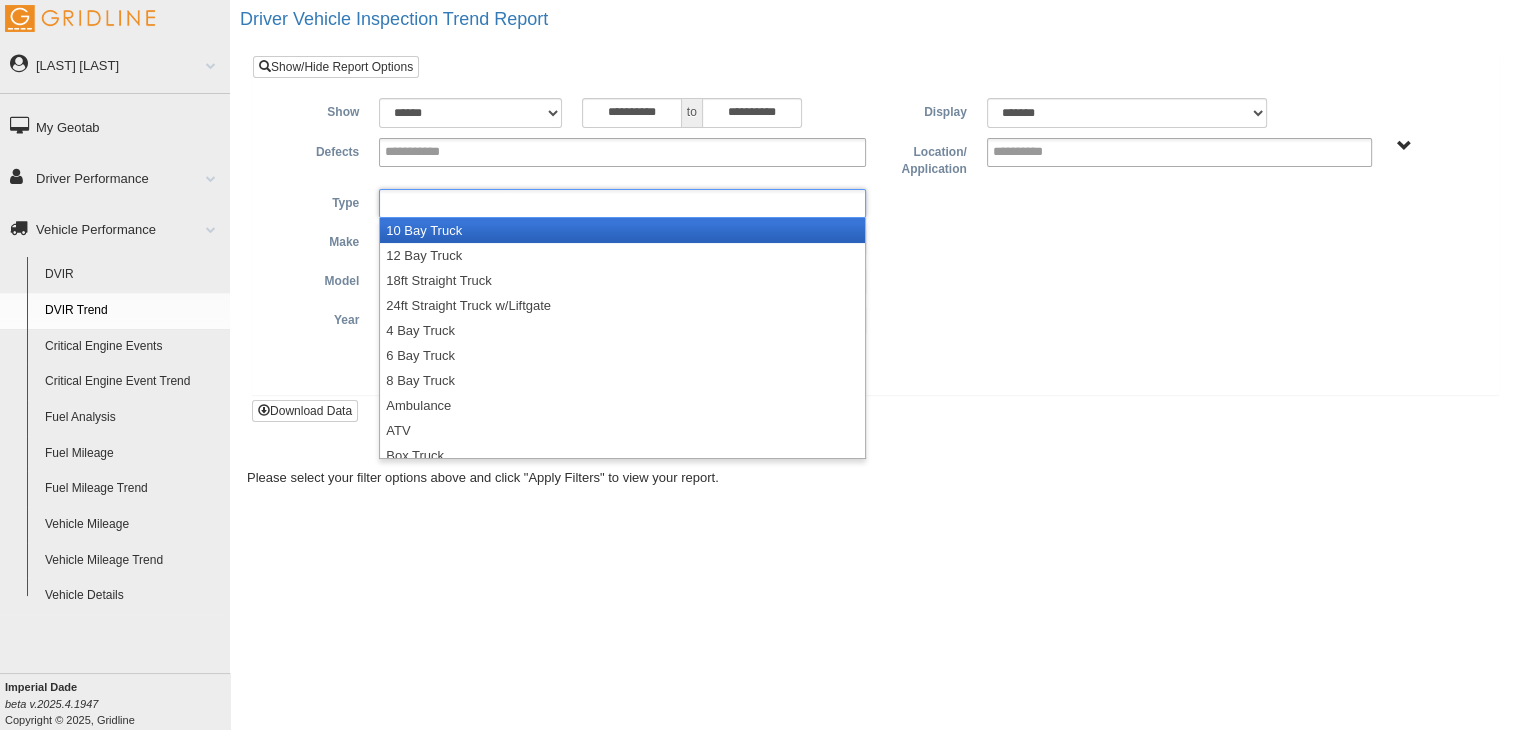 click on "**********" at bounding box center (875, 203) 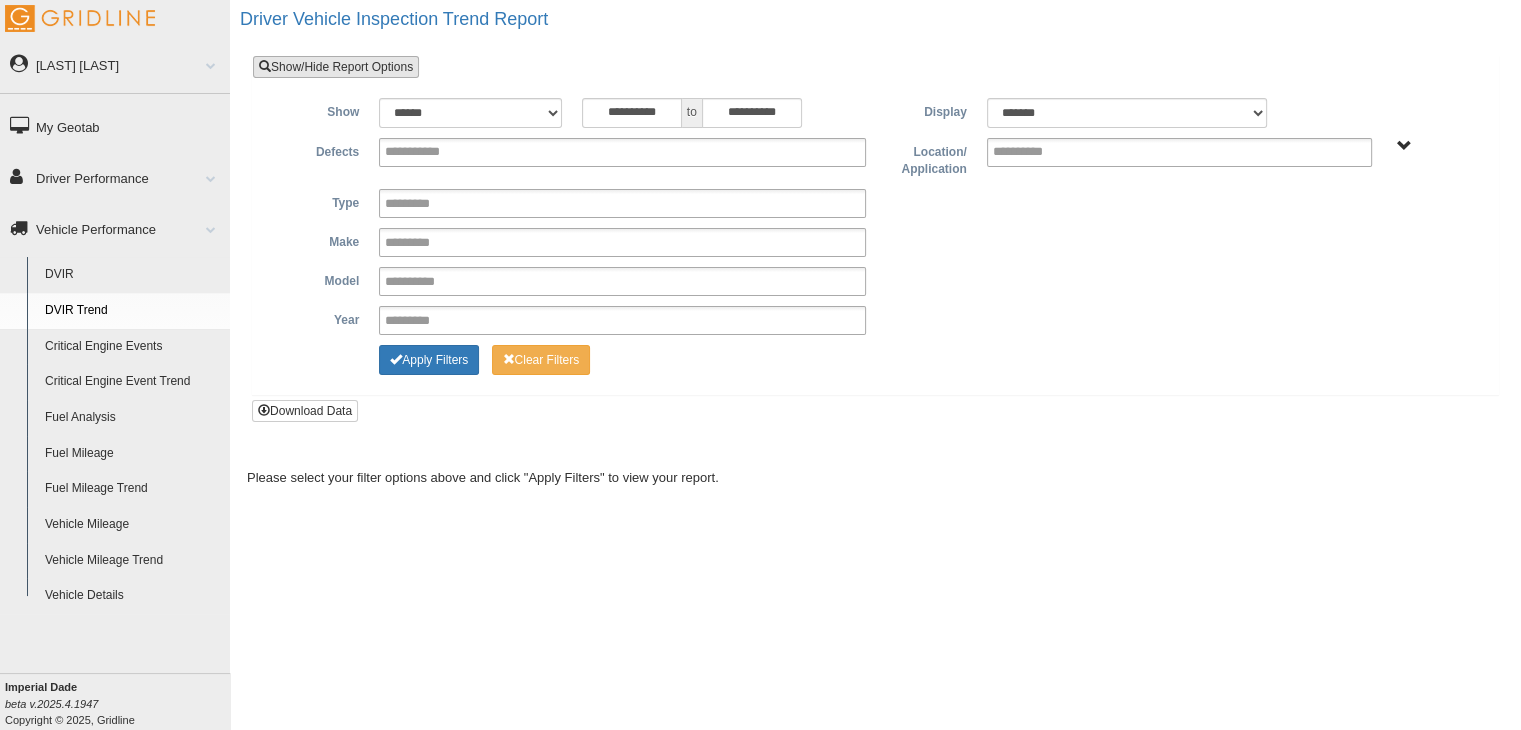 click on "Show/Hide Report Options" at bounding box center (336, 67) 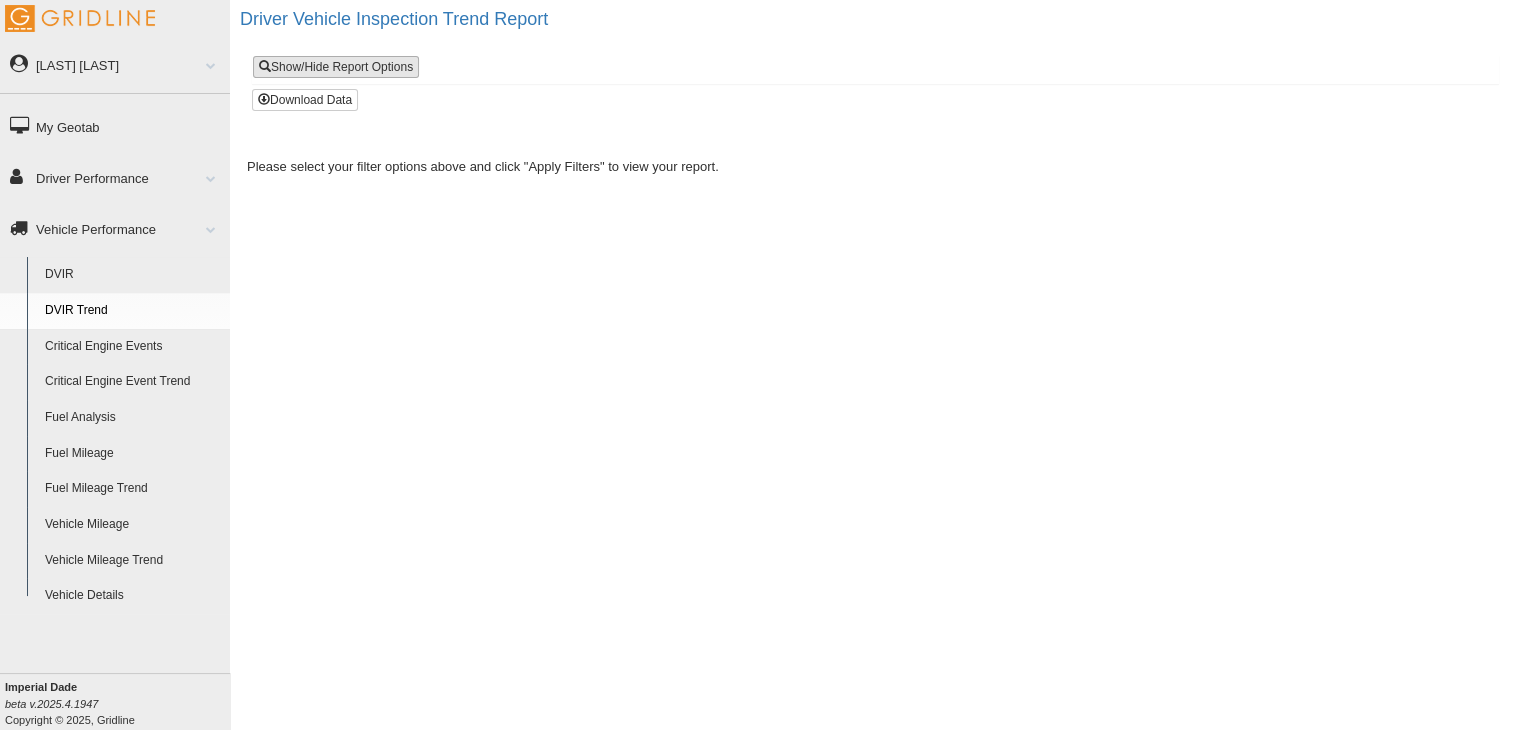click on "Show/Hide Report Options" at bounding box center (336, 67) 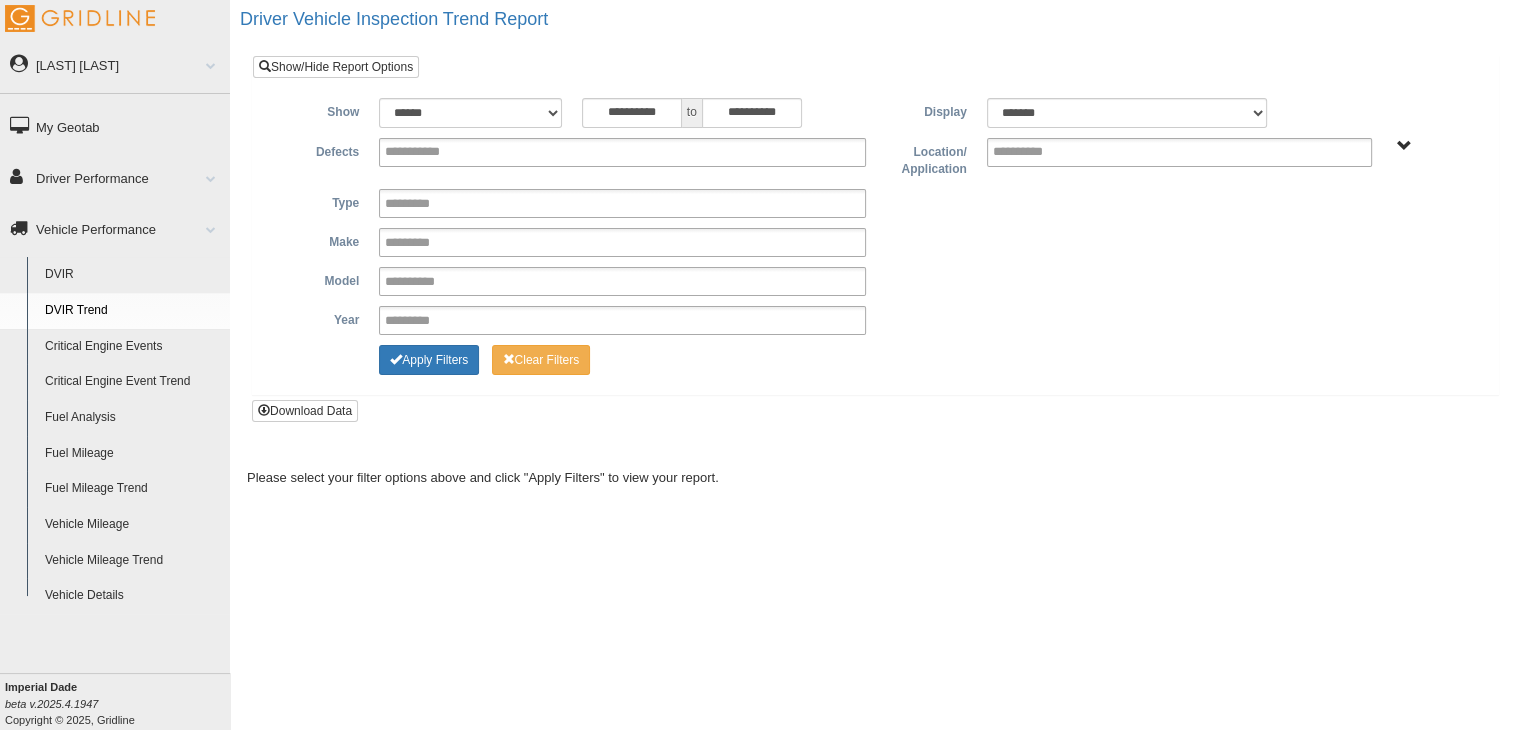 click on "DVIR" at bounding box center (133, 275) 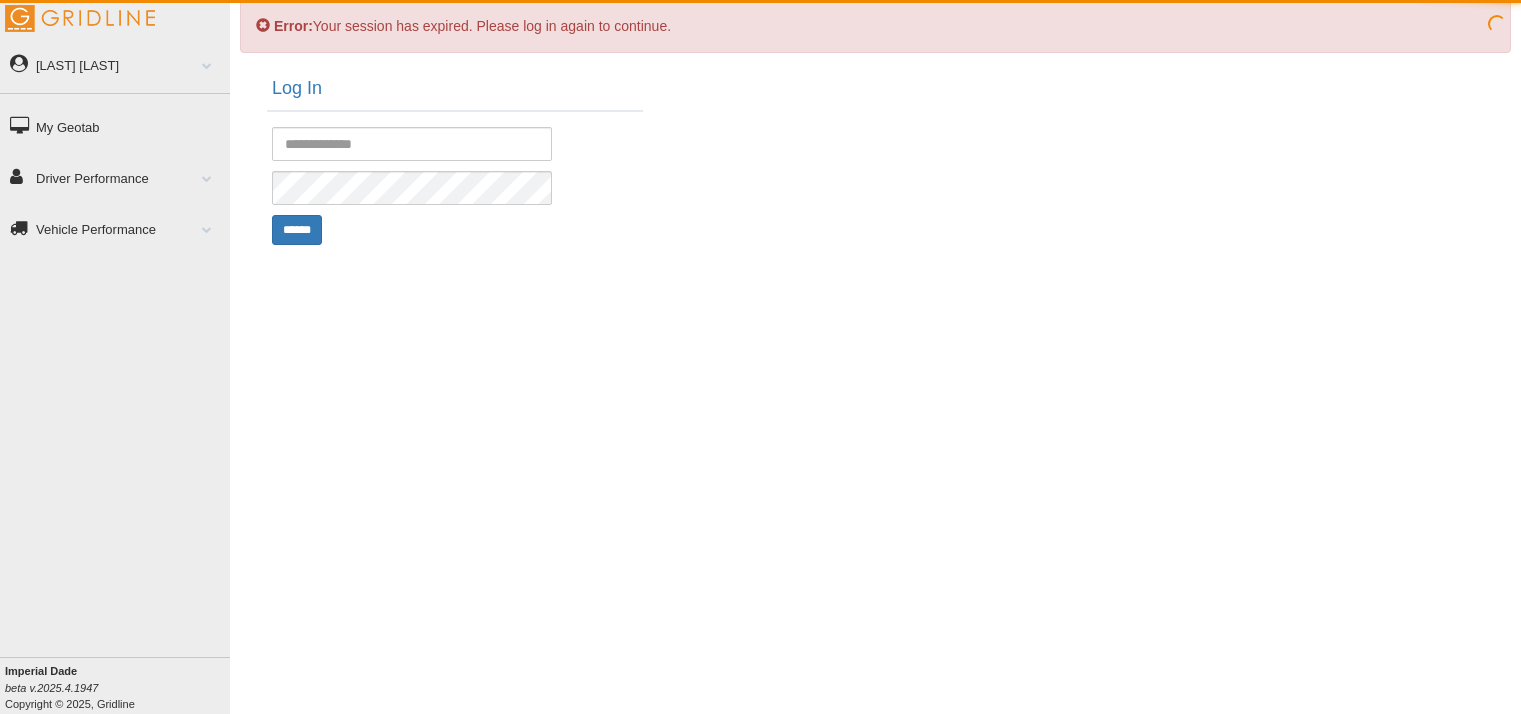 scroll, scrollTop: 0, scrollLeft: 0, axis: both 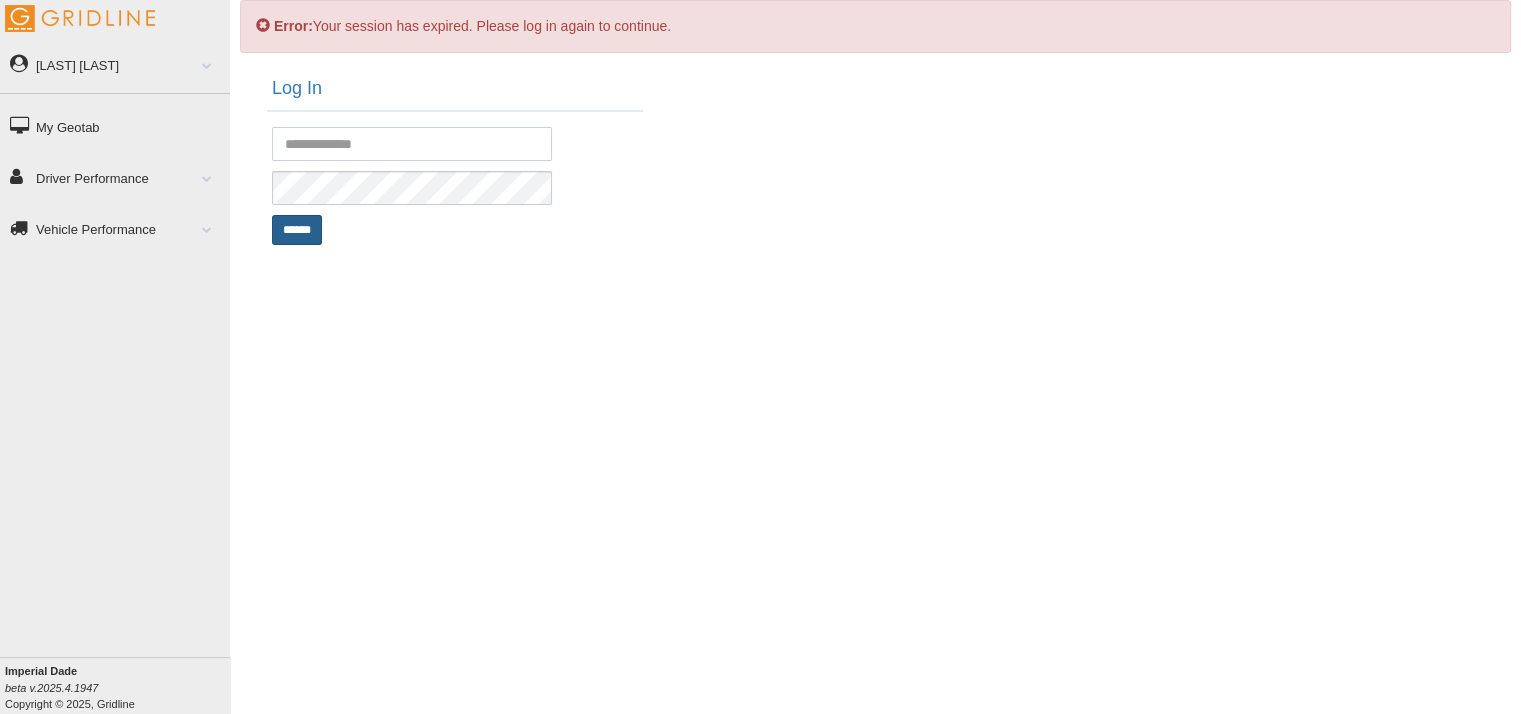 type on "**********" 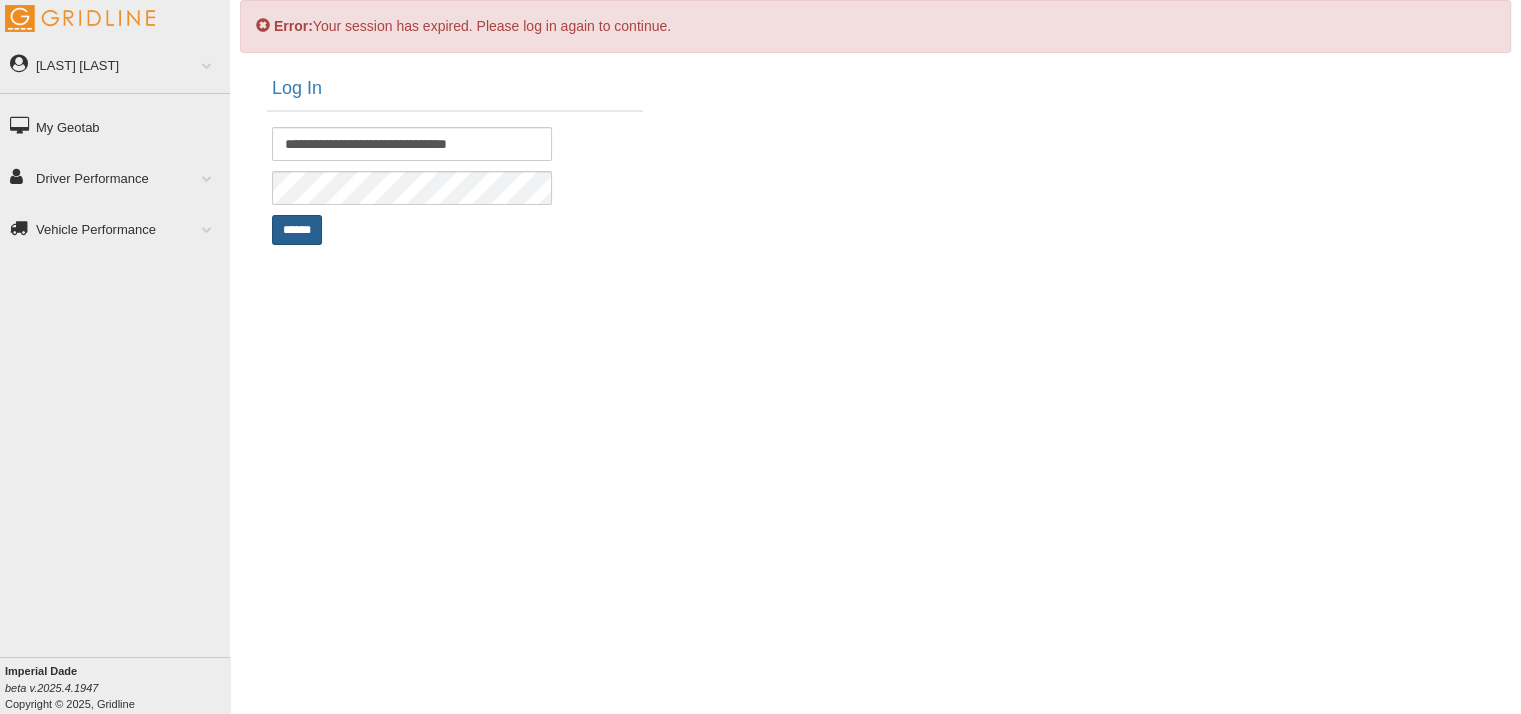click on "******" at bounding box center [297, 230] 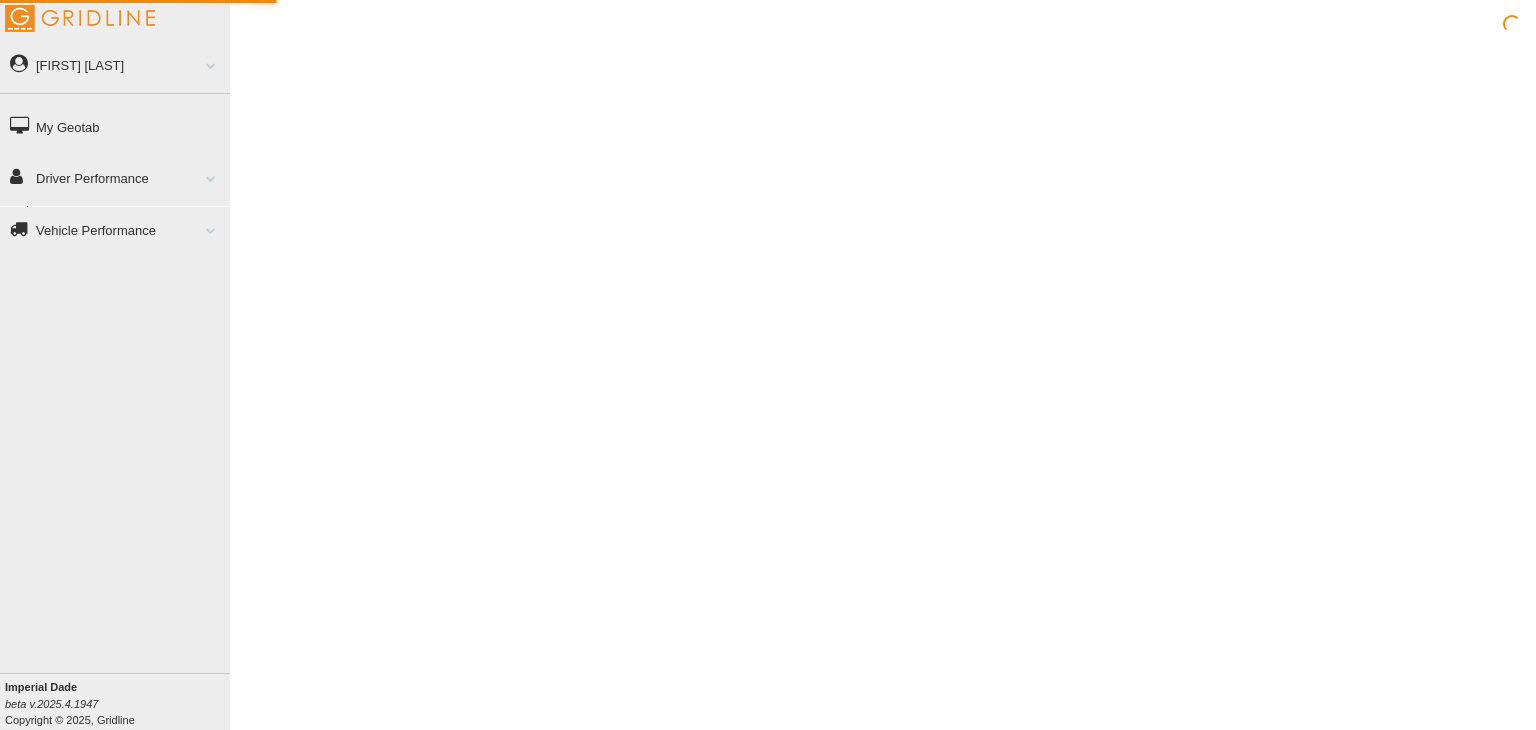 scroll, scrollTop: 0, scrollLeft: 0, axis: both 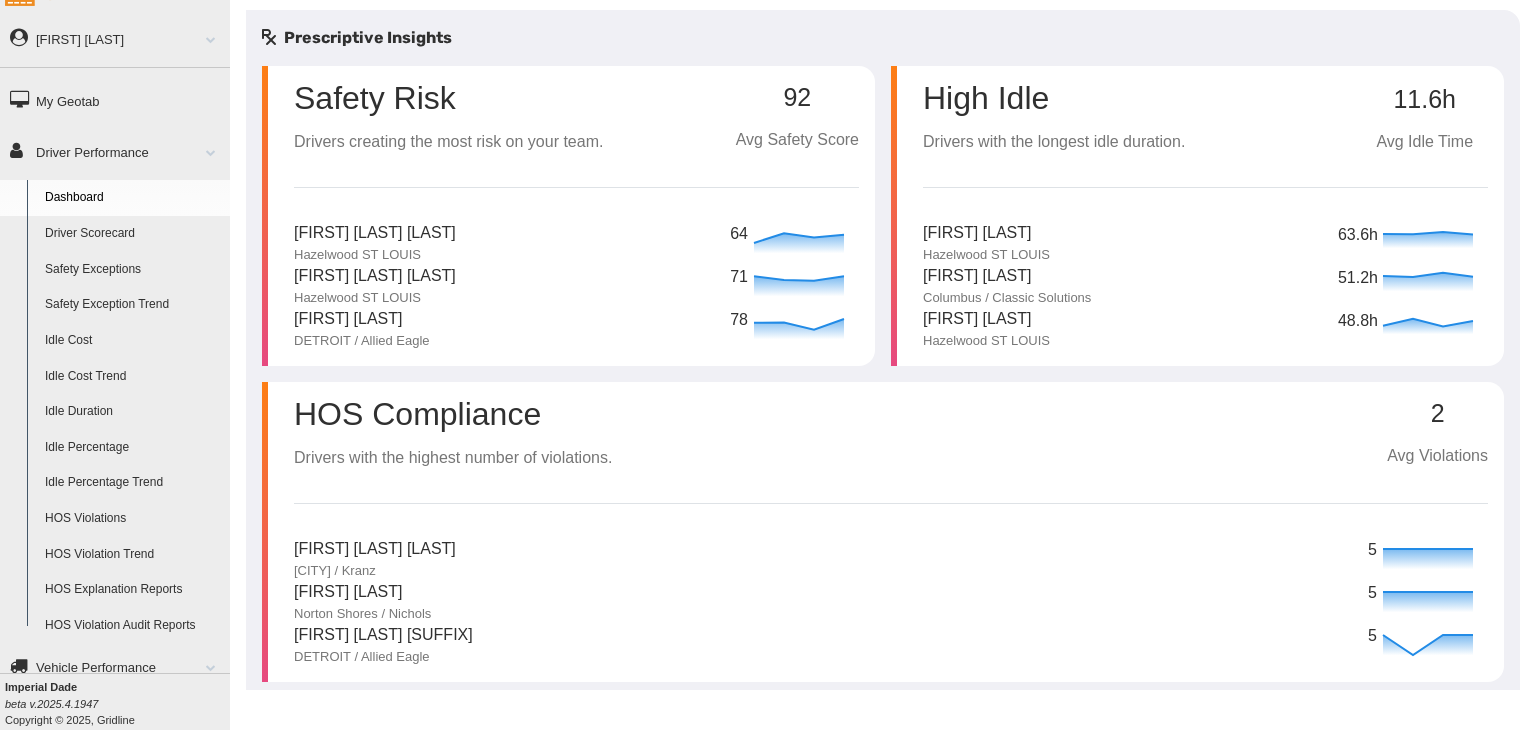 click at bounding box center [203, 667] 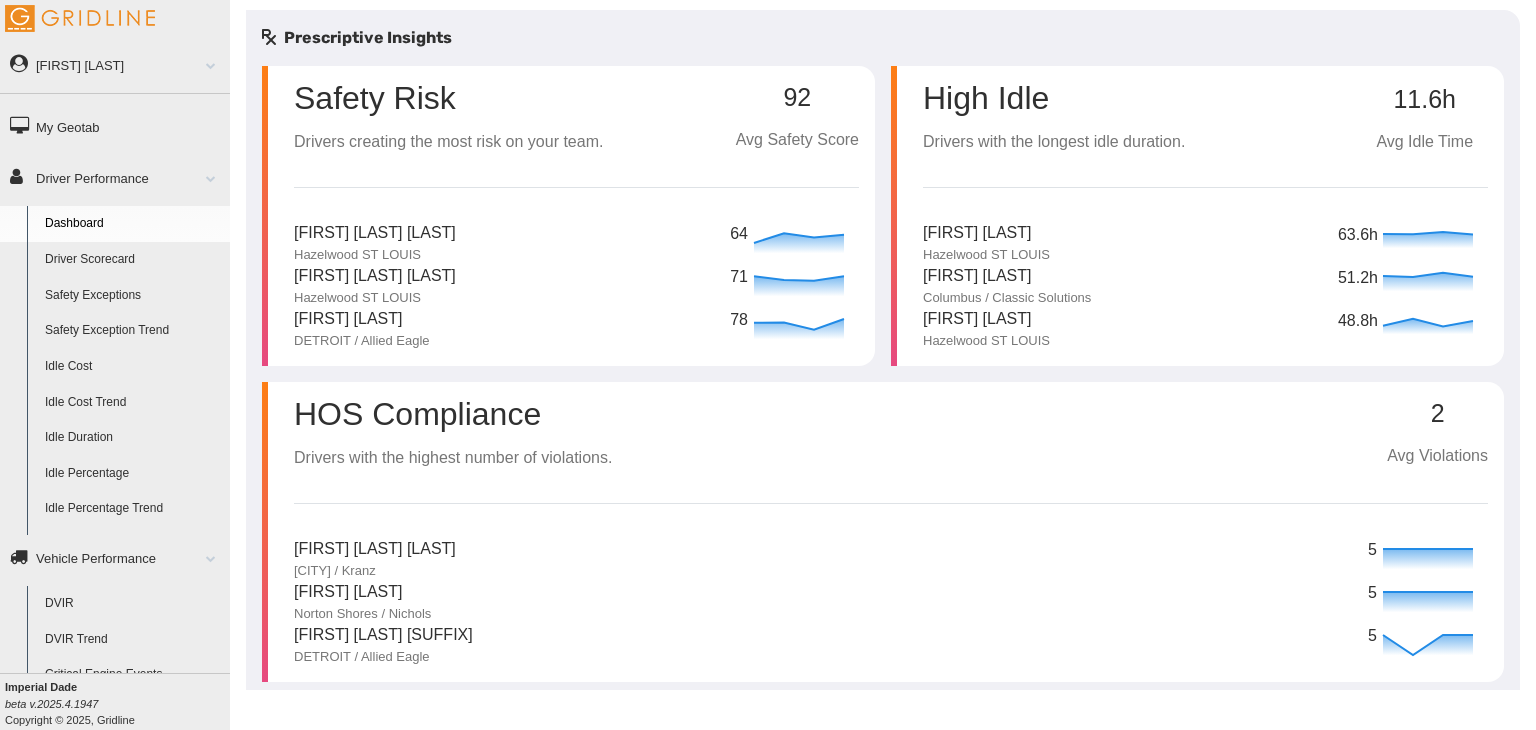 scroll, scrollTop: 0, scrollLeft: 0, axis: both 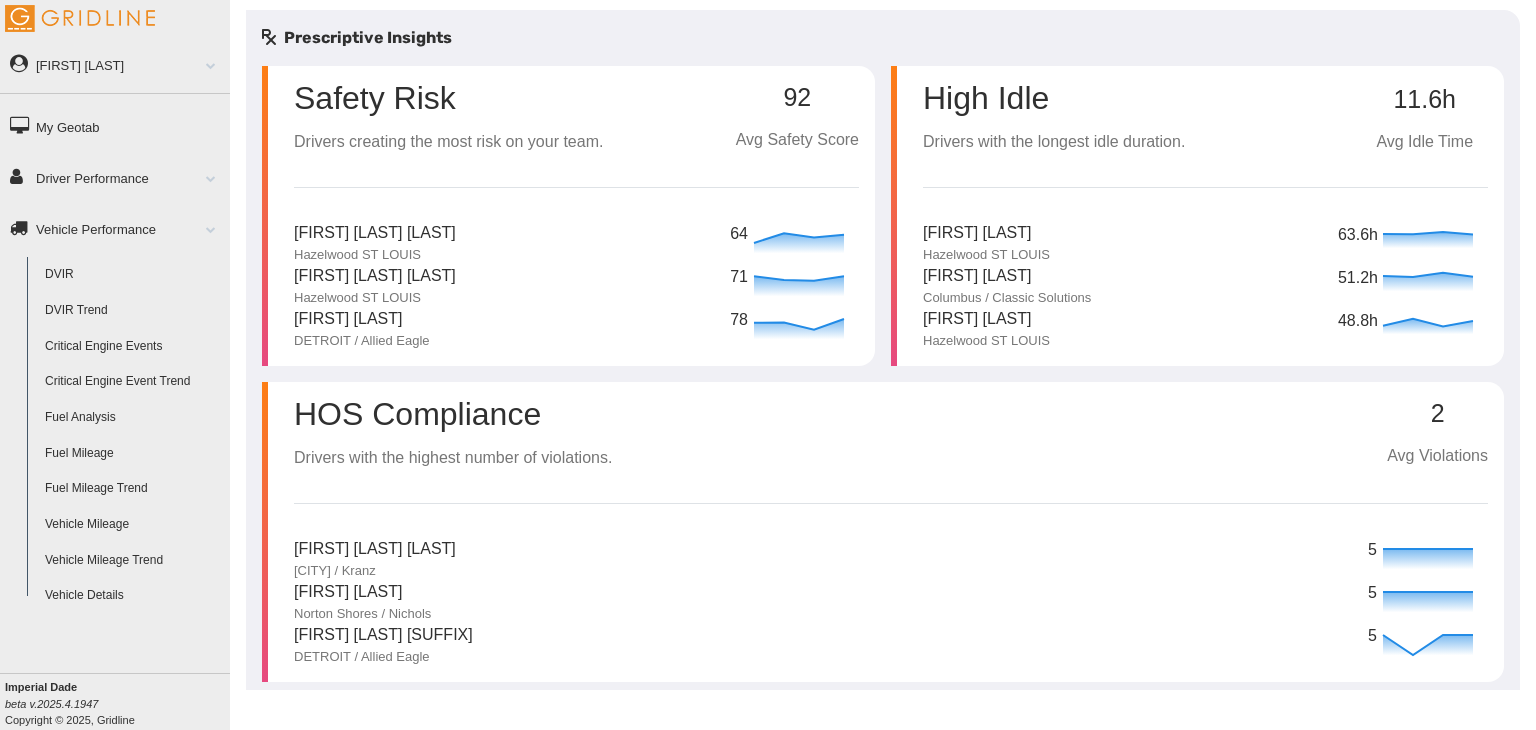 click on "DVIR" at bounding box center [133, 275] 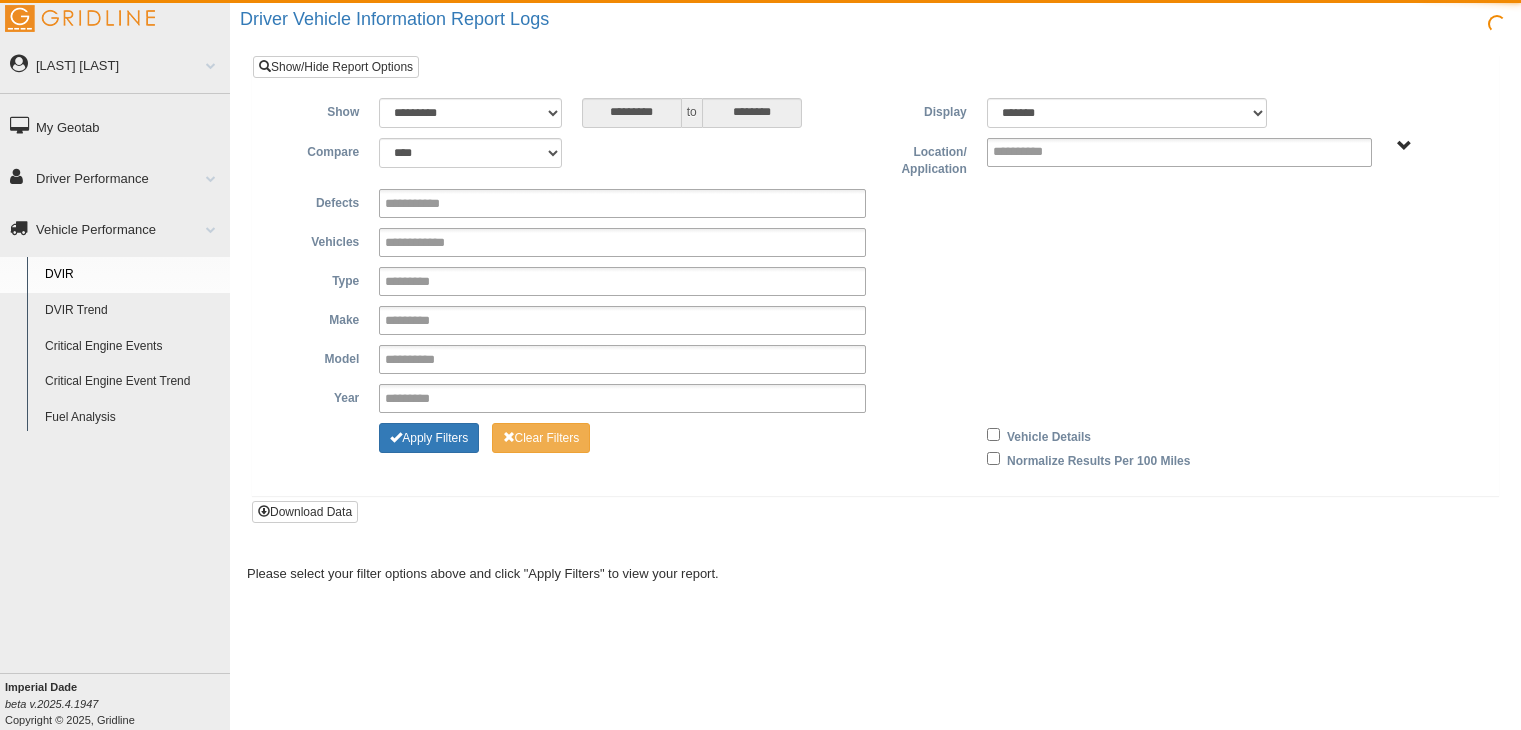 scroll, scrollTop: 0, scrollLeft: 0, axis: both 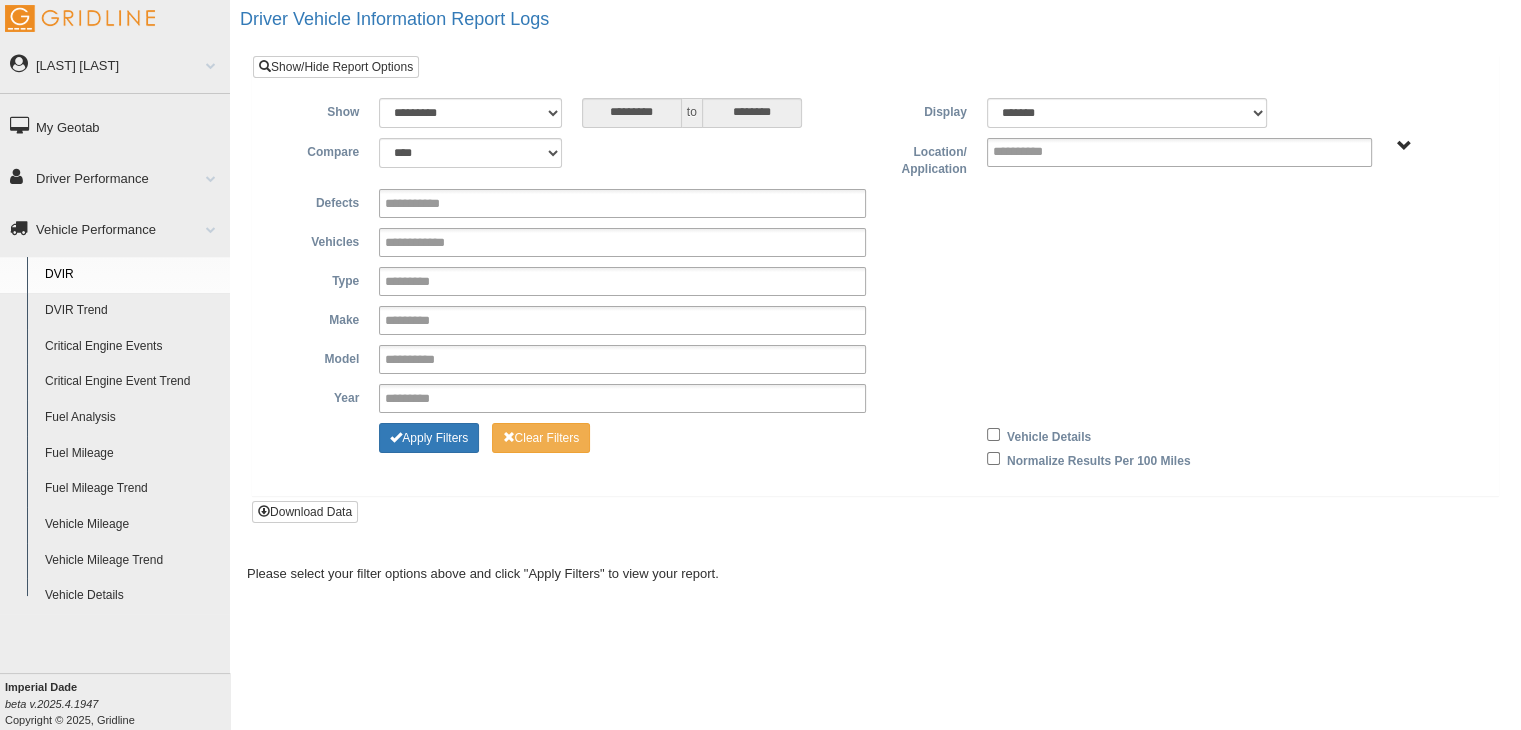 click at bounding box center (203, 178) 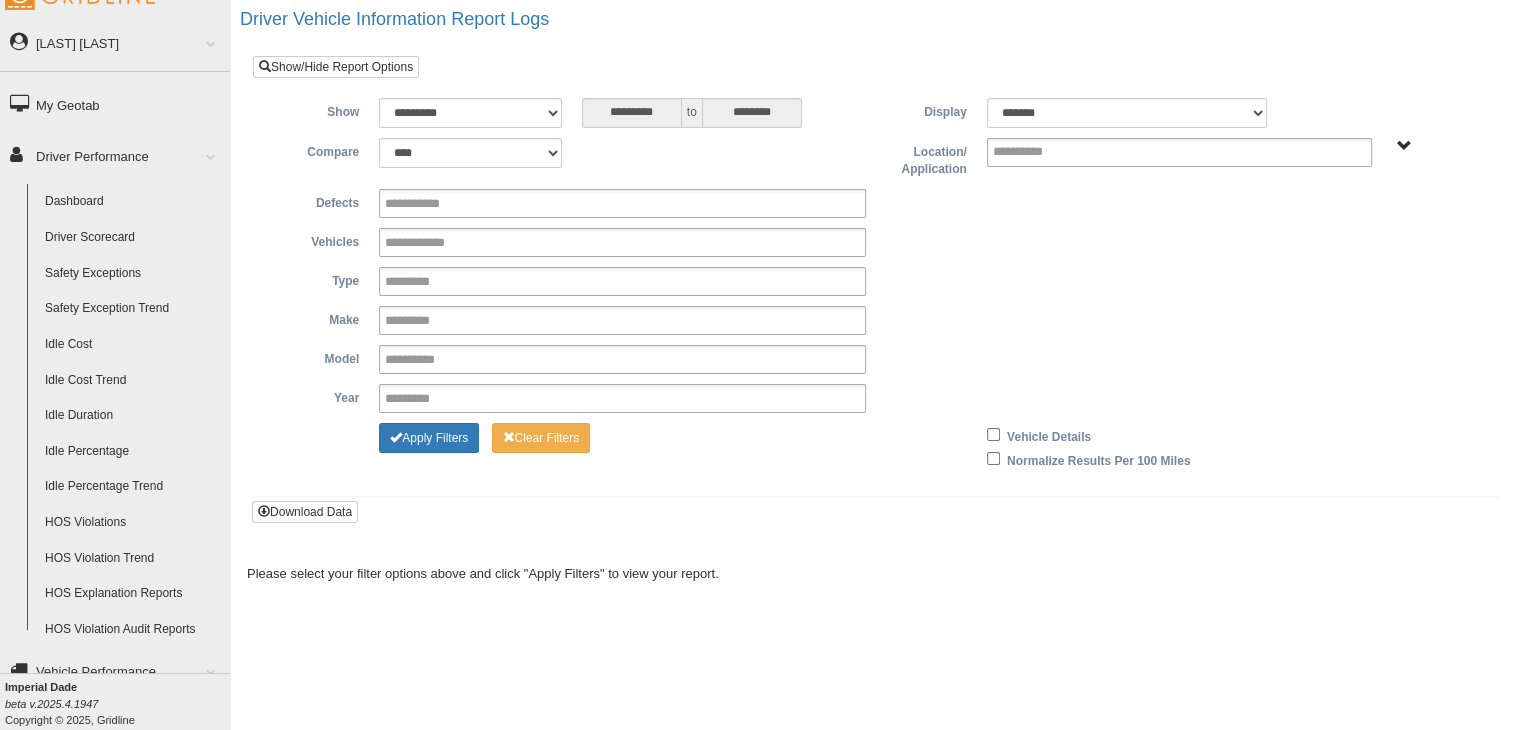 scroll, scrollTop: 28, scrollLeft: 0, axis: vertical 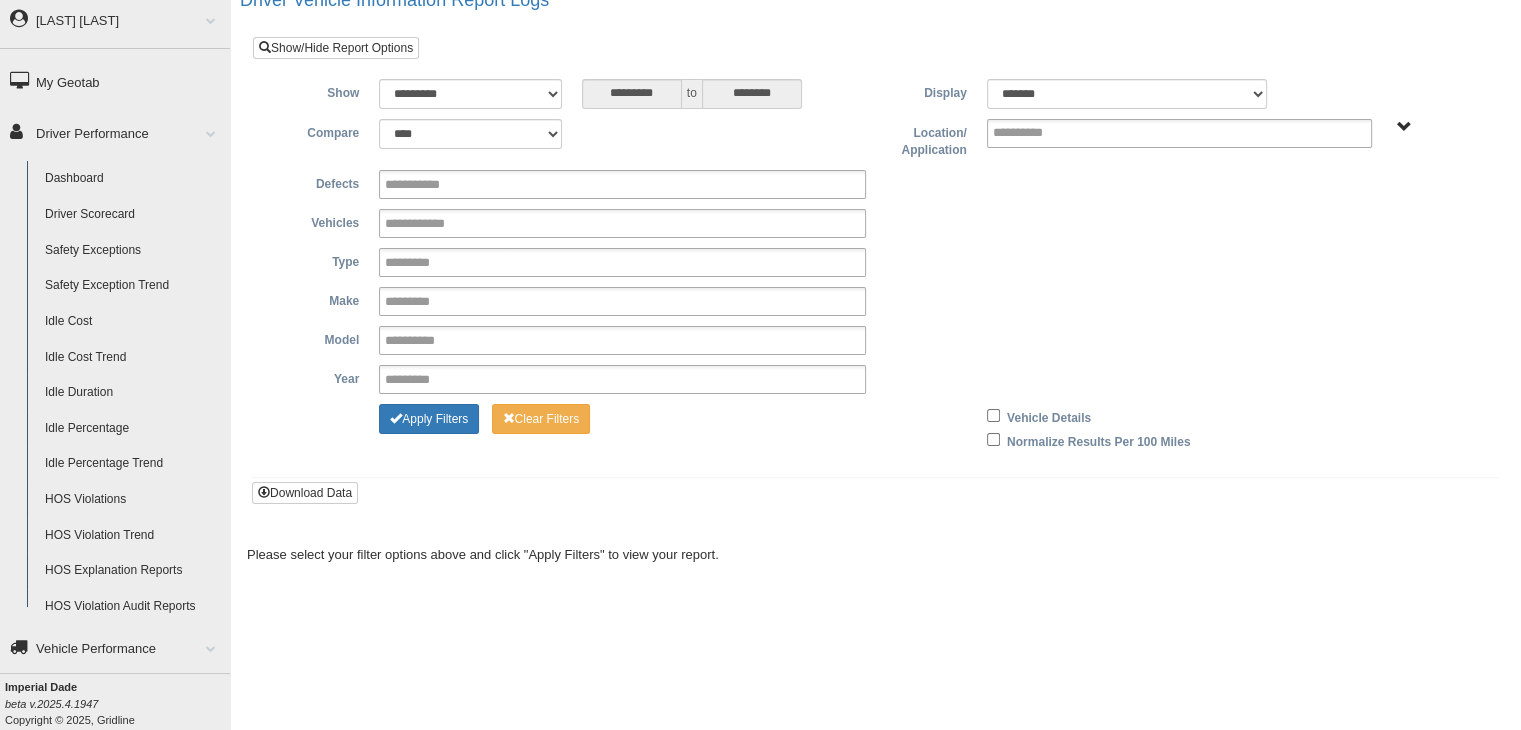 click on "Vehicle Performance" at bounding box center [115, 647] 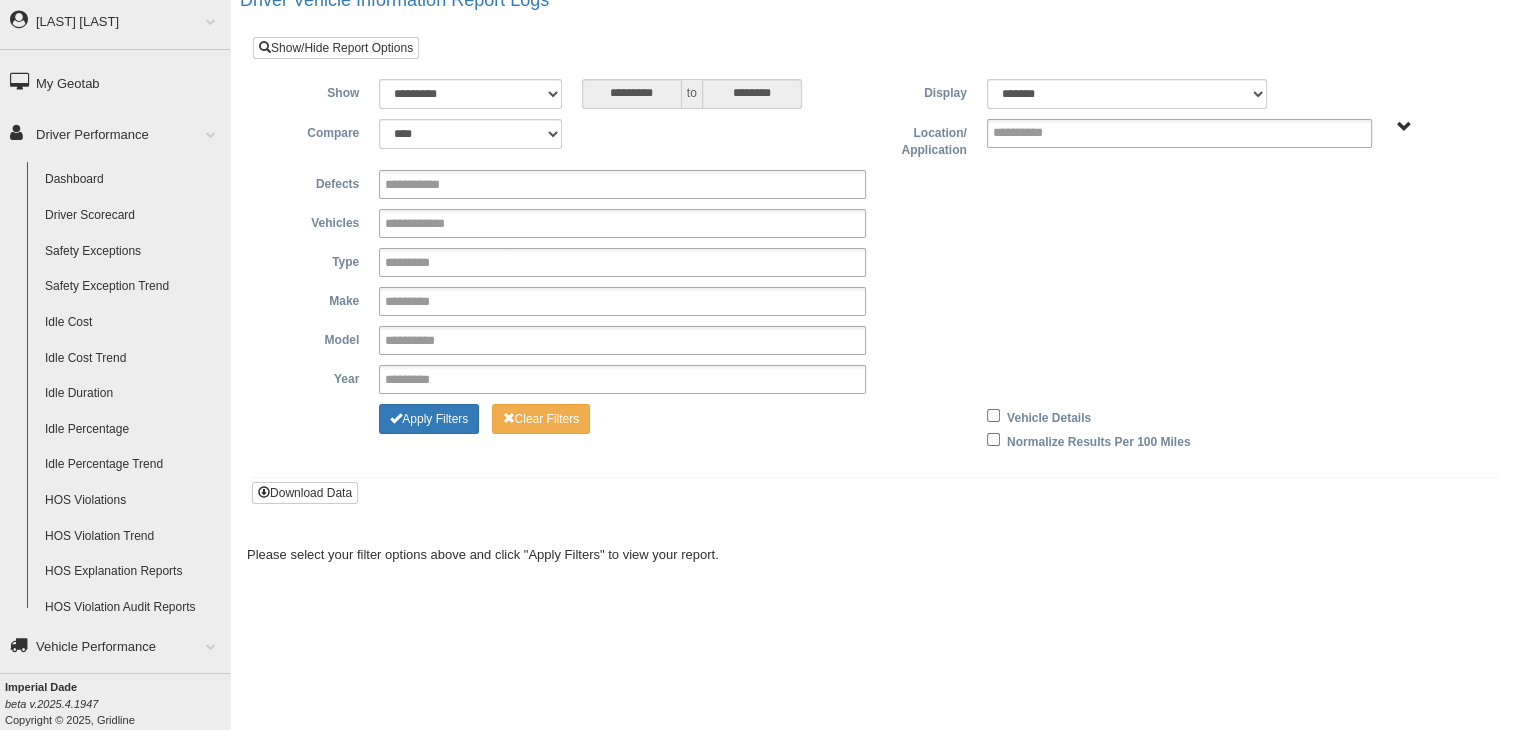scroll, scrollTop: 0, scrollLeft: 0, axis: both 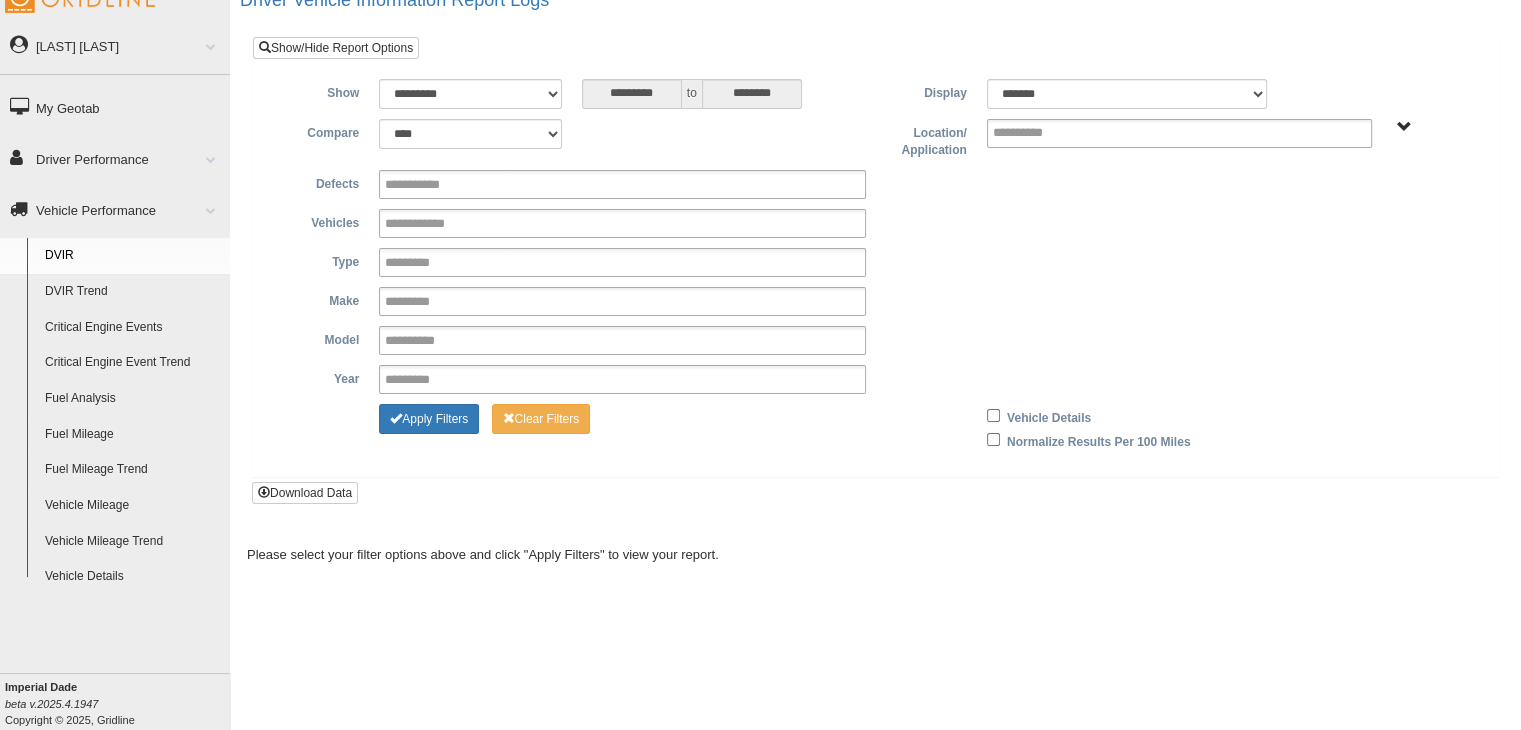 click on "DVIR Trend" at bounding box center (133, 292) 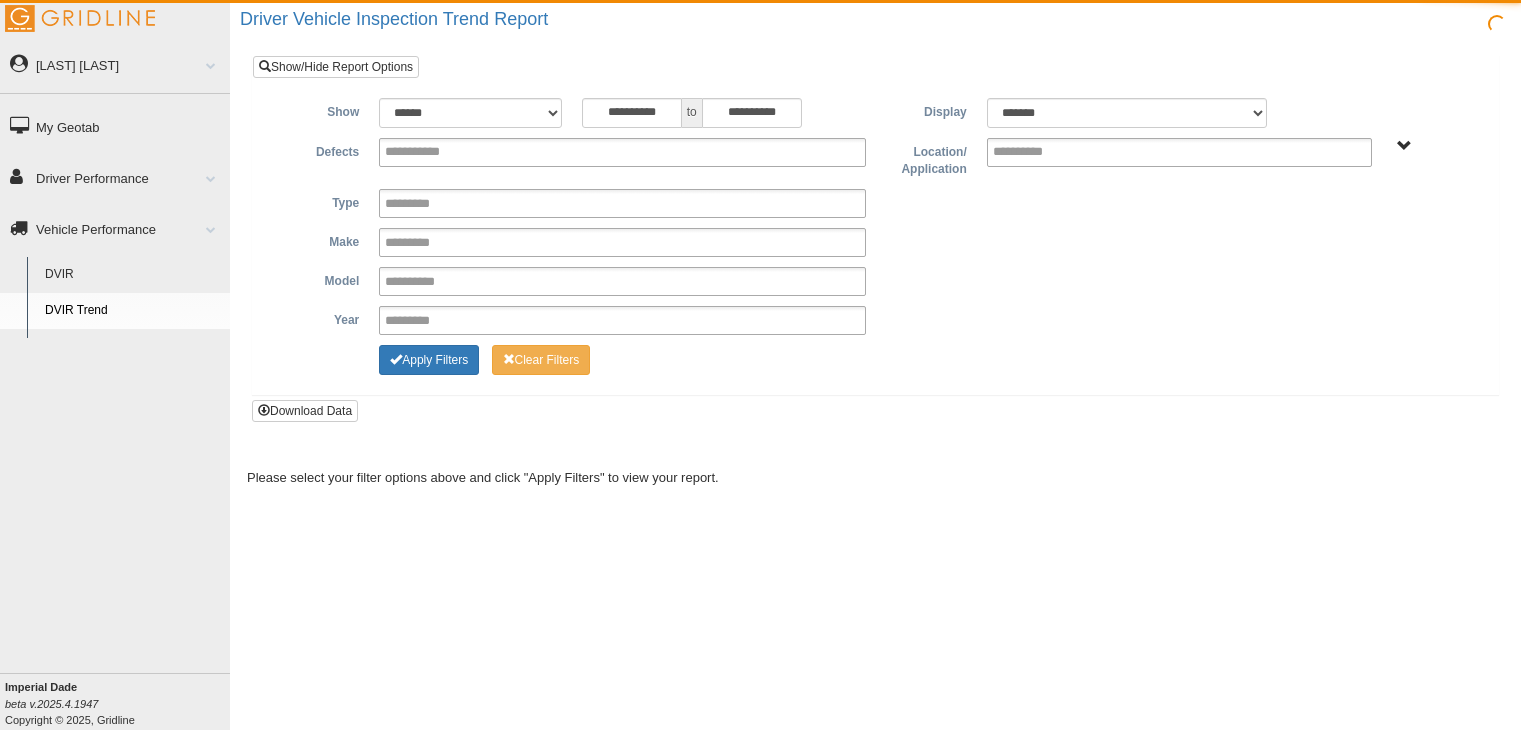 scroll, scrollTop: 0, scrollLeft: 0, axis: both 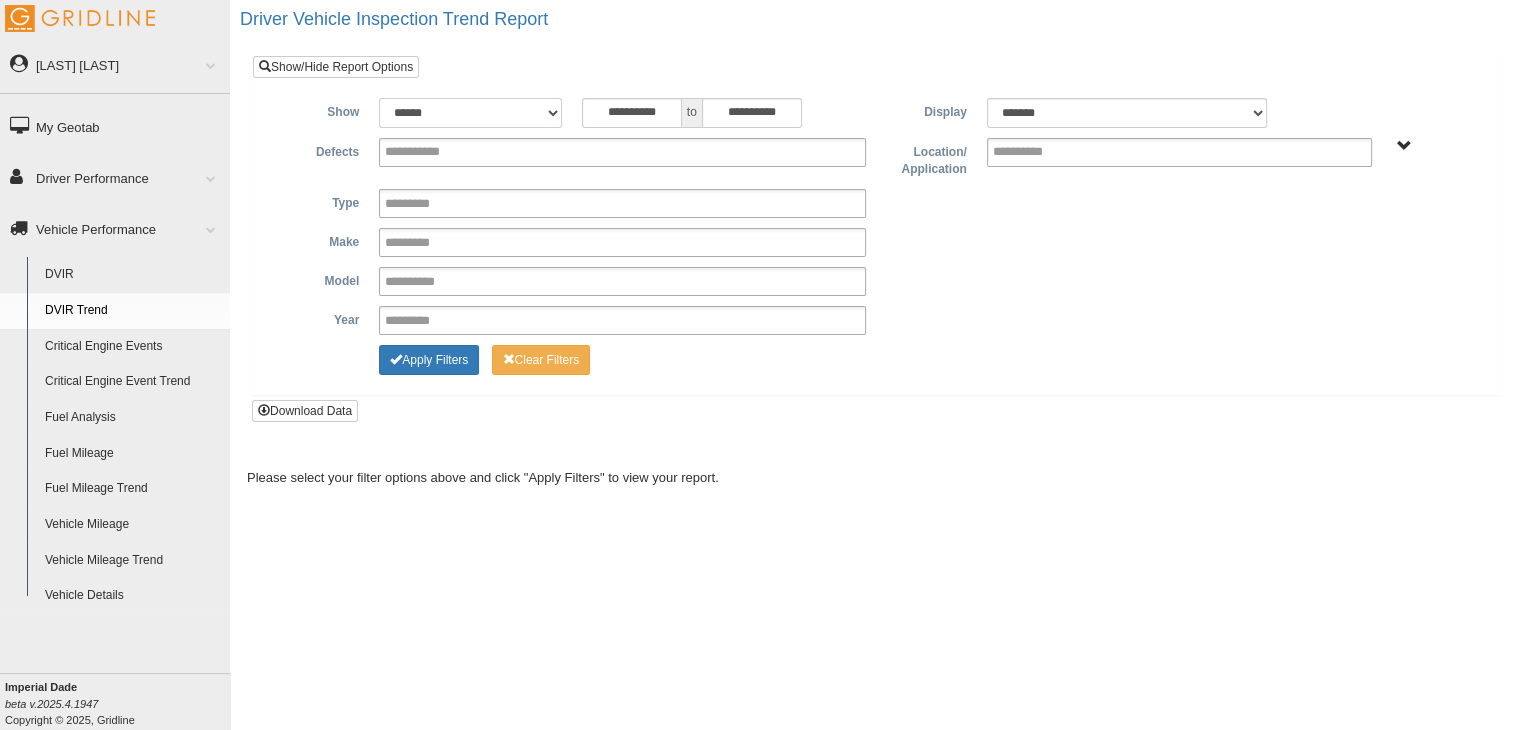 click on "**********" at bounding box center (470, 113) 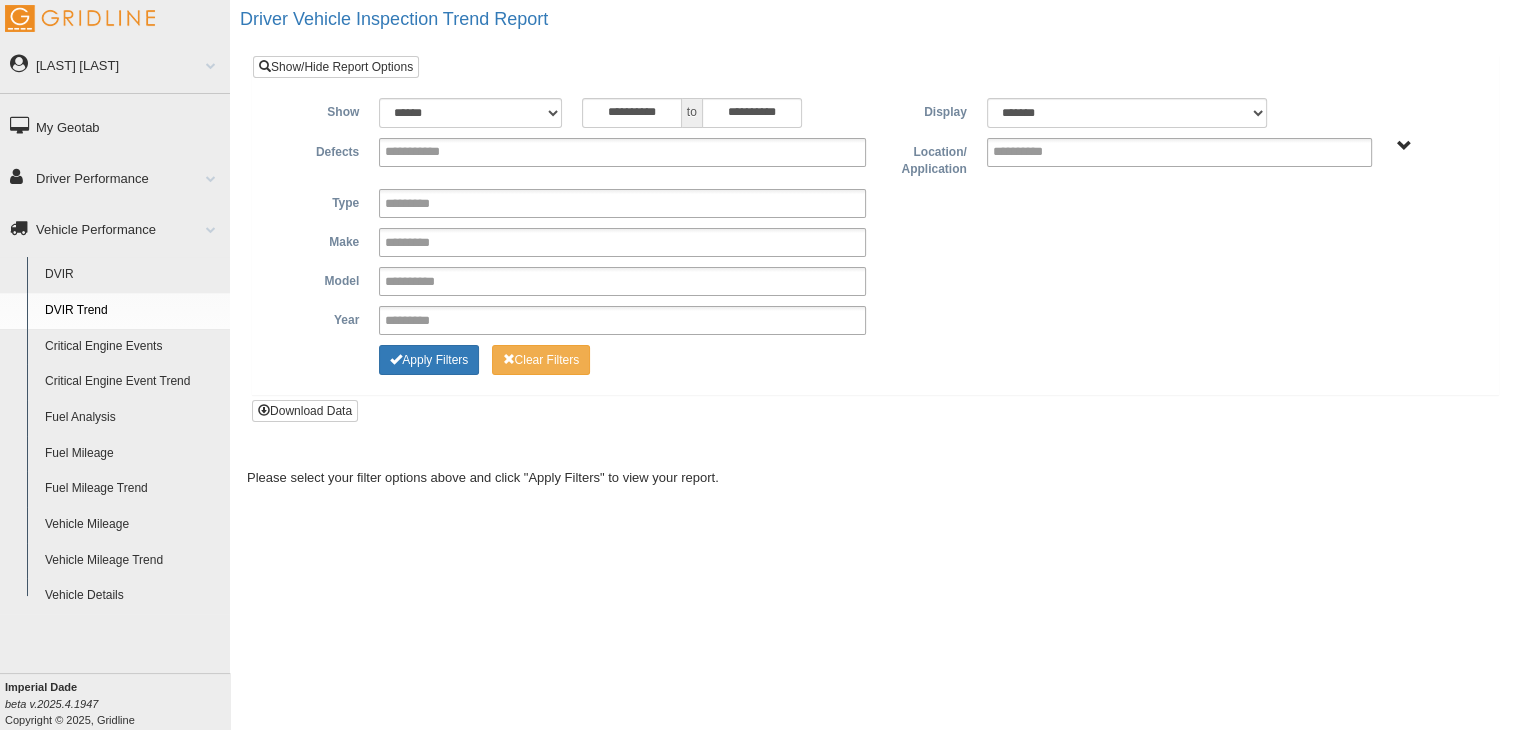 click on "**********" at bounding box center [875, 225] 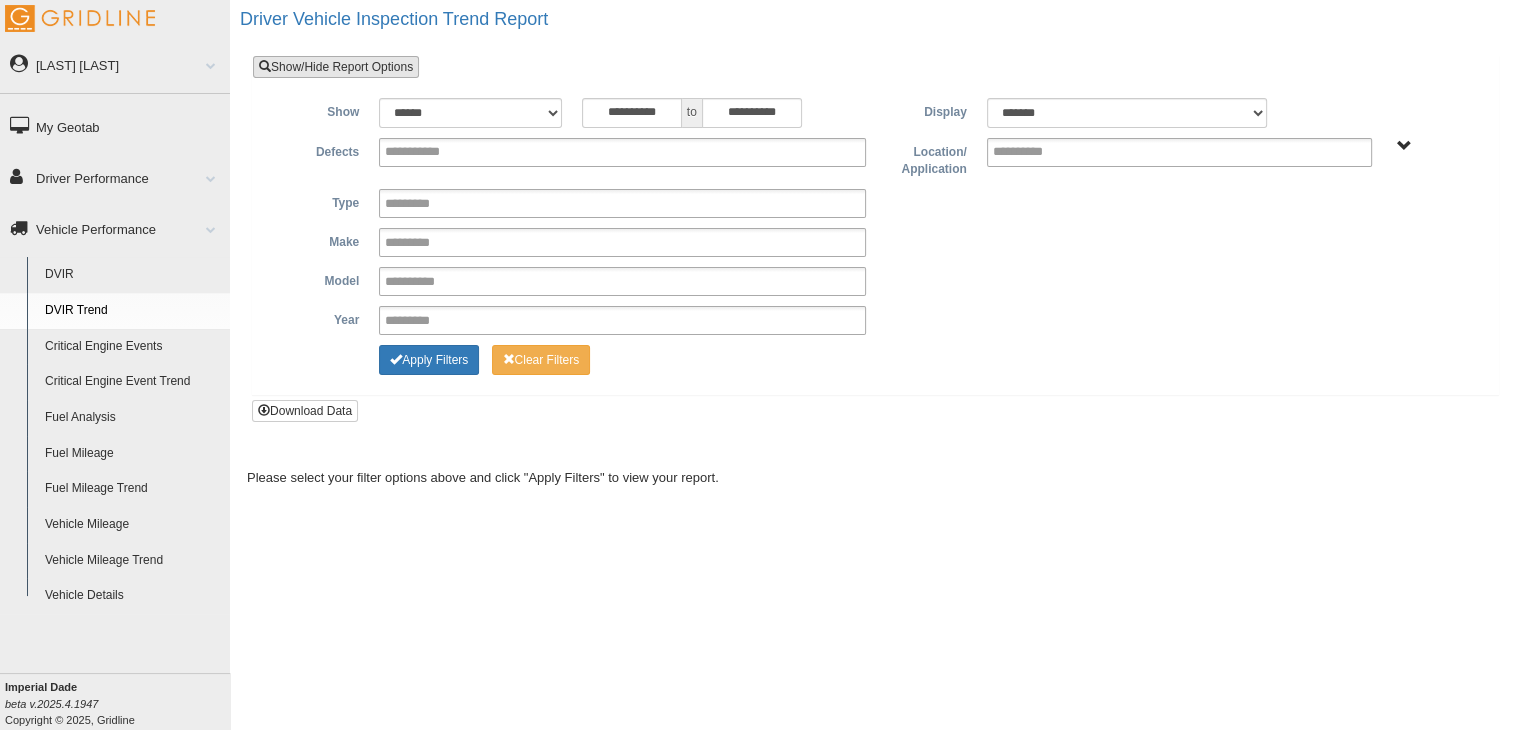 click on "Show/Hide Report Options" at bounding box center [336, 67] 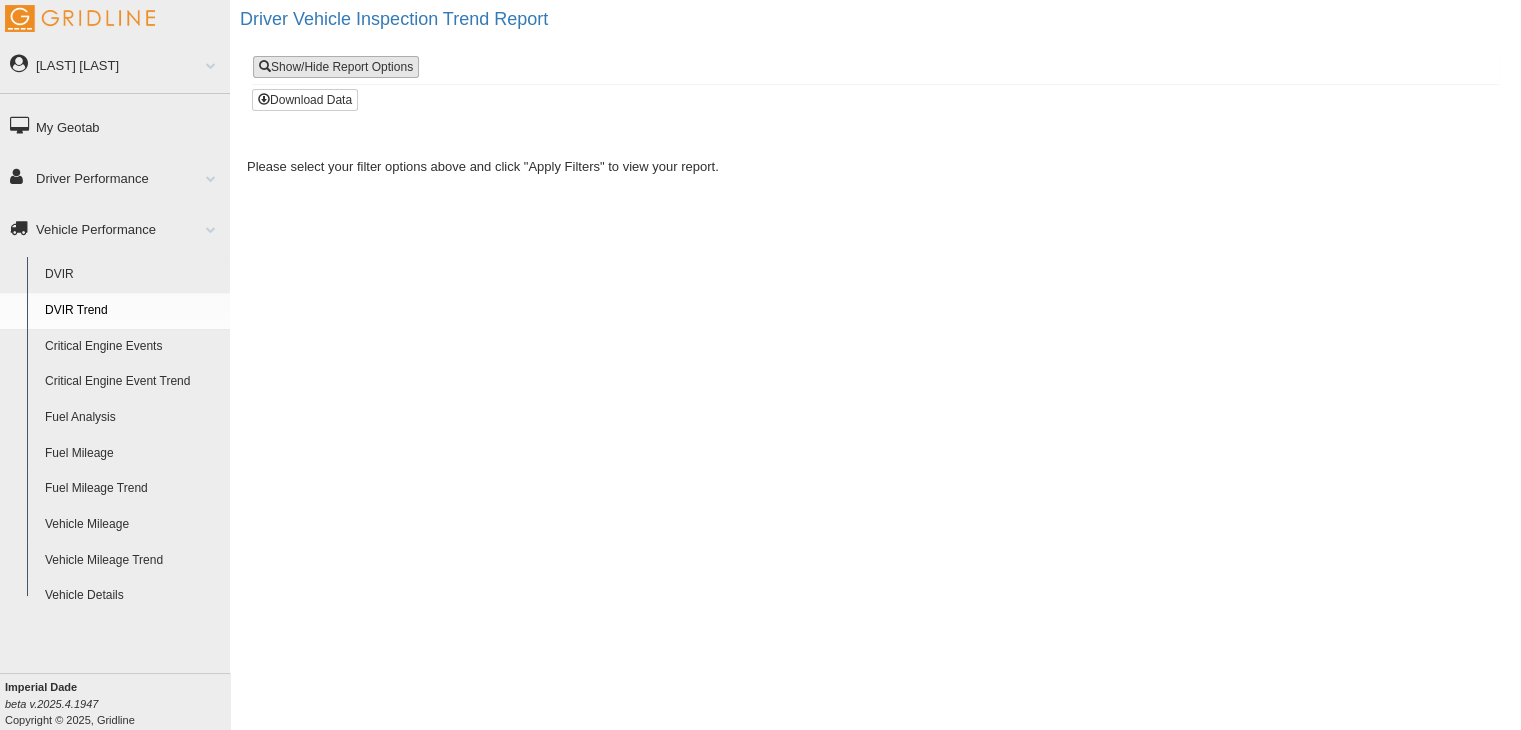 click on "Show/Hide Report Options" at bounding box center (336, 67) 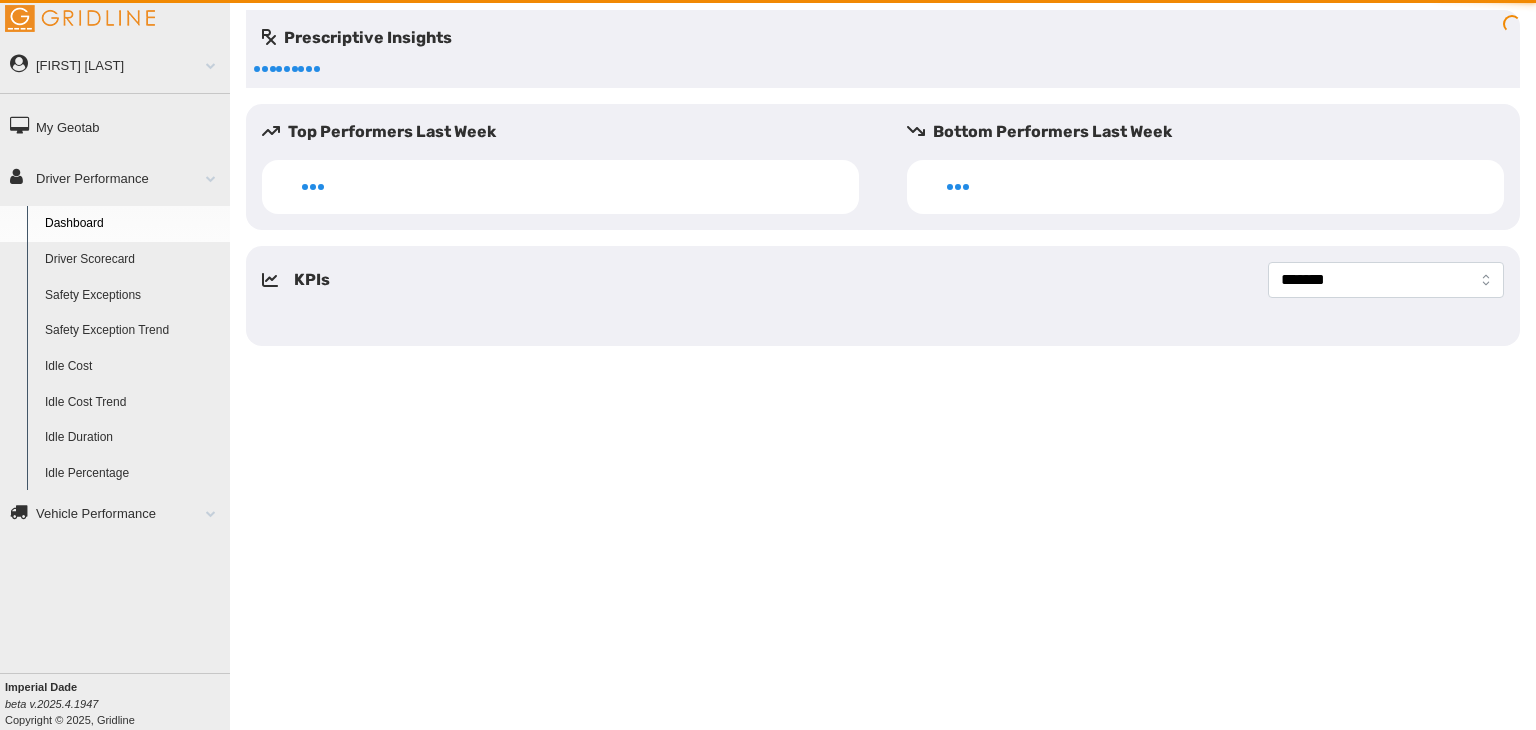 scroll, scrollTop: 0, scrollLeft: 0, axis: both 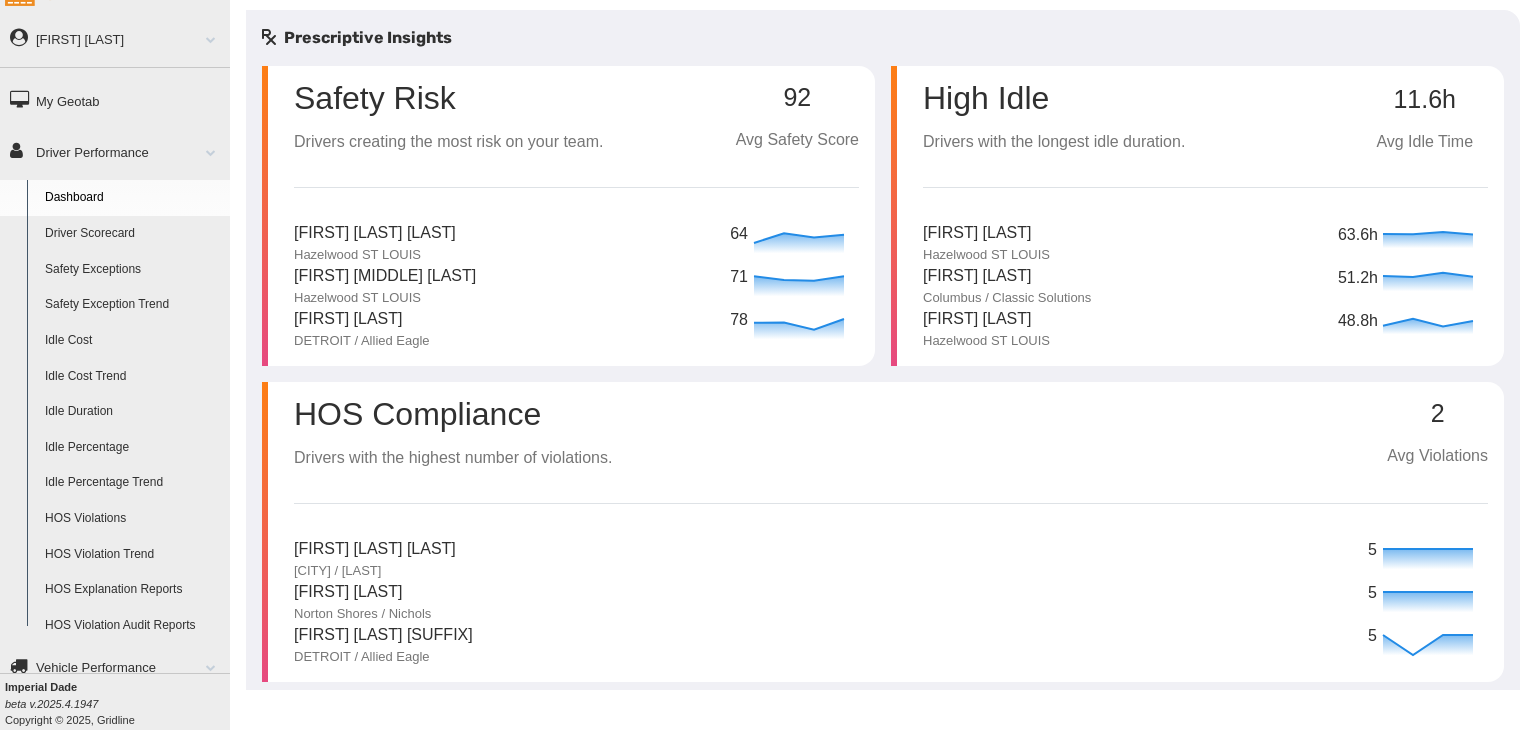 click at bounding box center (203, 667) 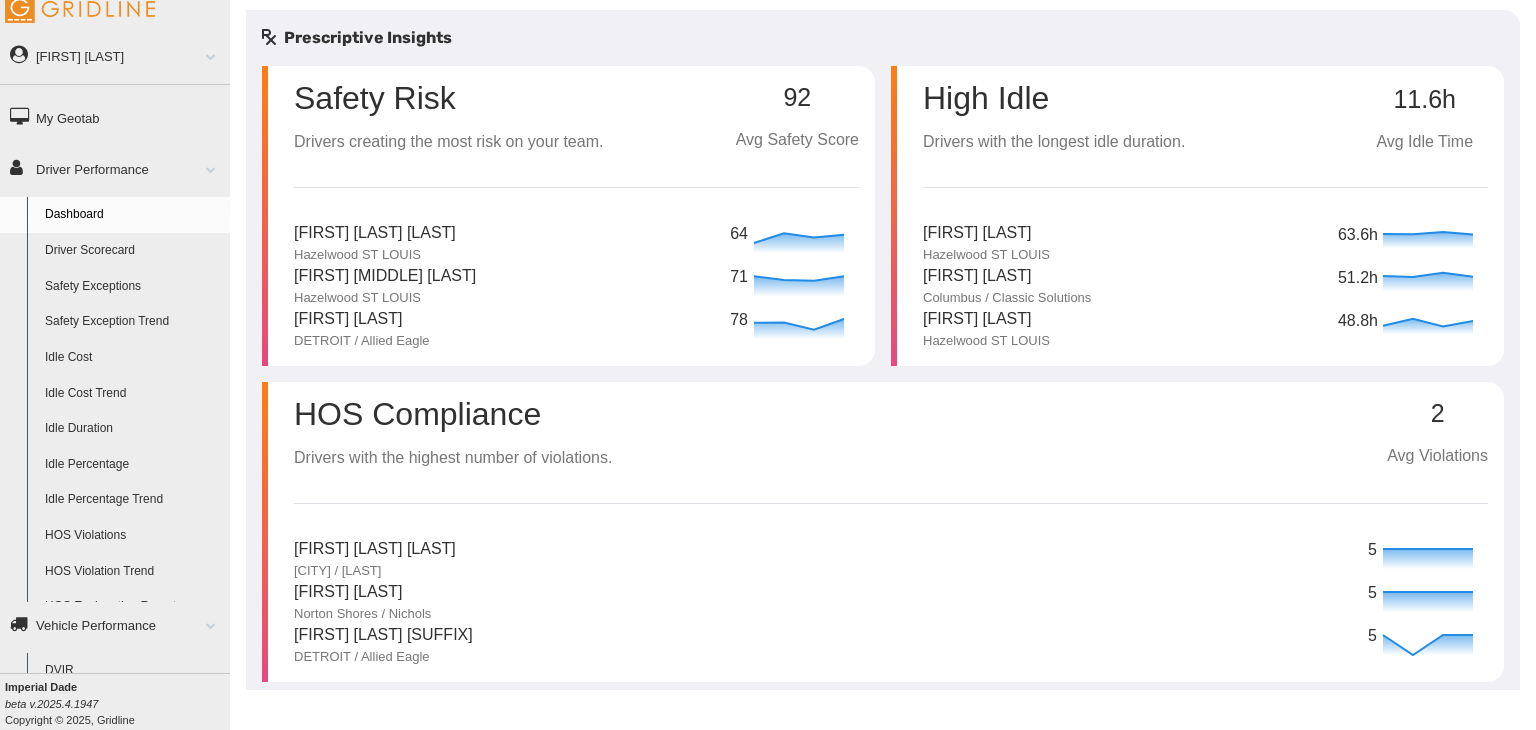 scroll, scrollTop: 0, scrollLeft: 0, axis: both 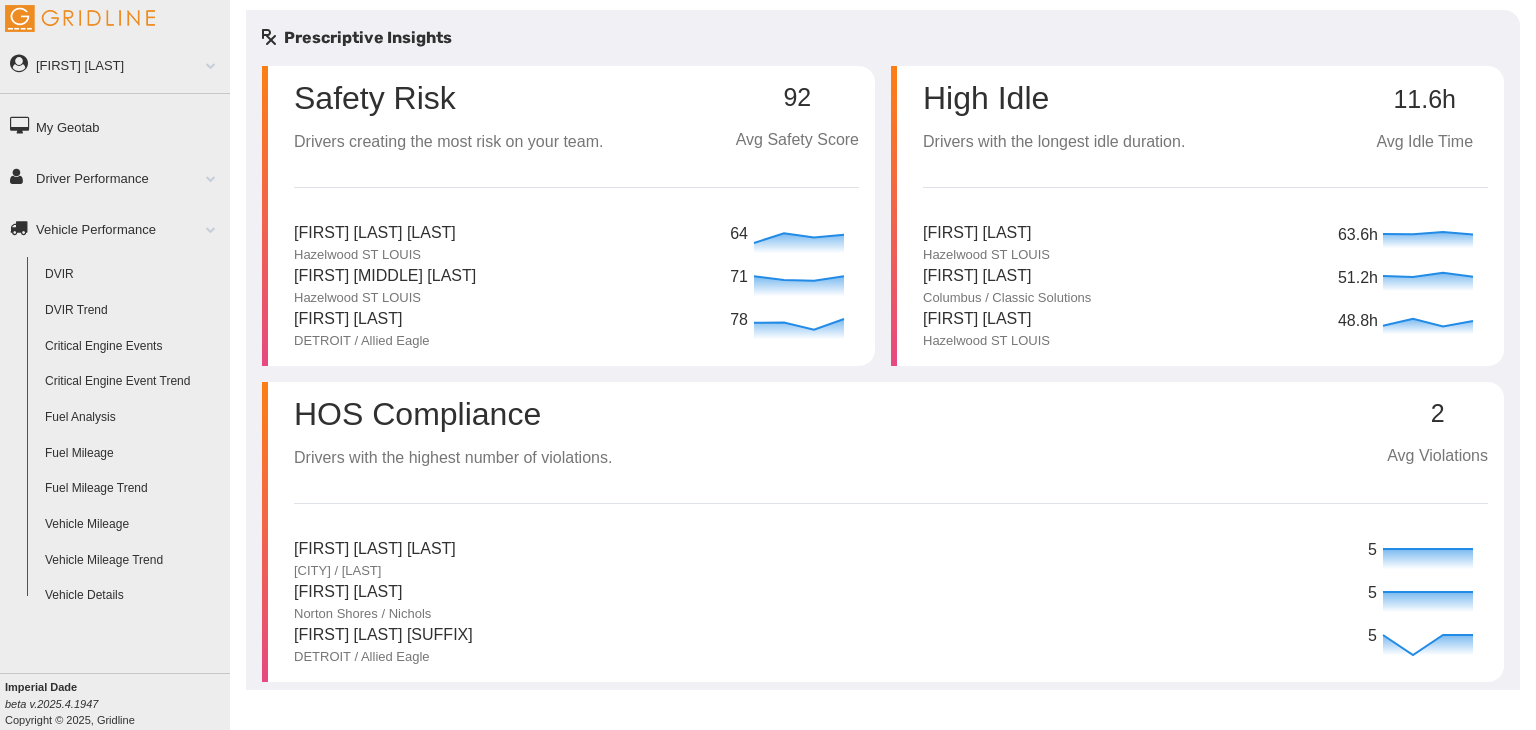 click on "DVIR" at bounding box center [133, 275] 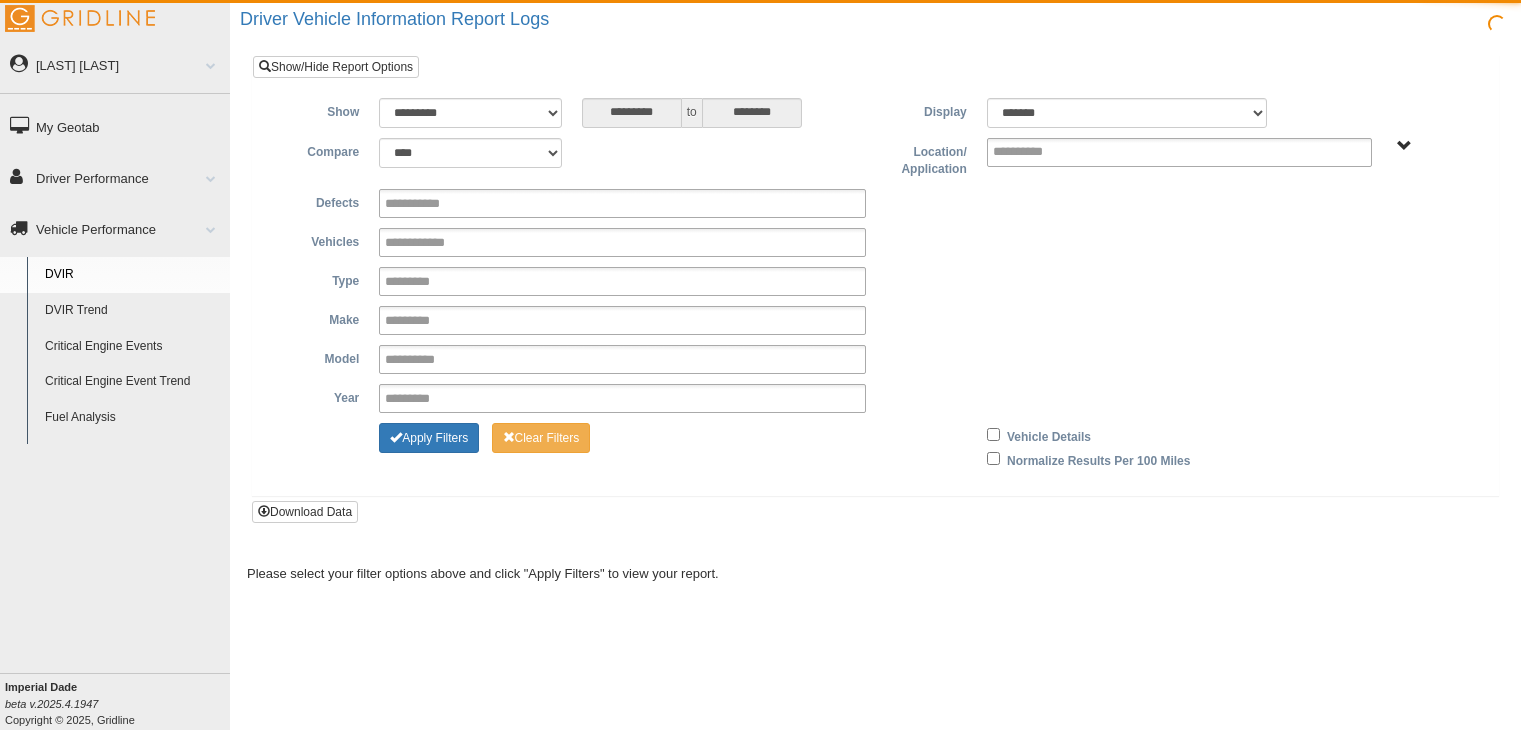 scroll, scrollTop: 0, scrollLeft: 0, axis: both 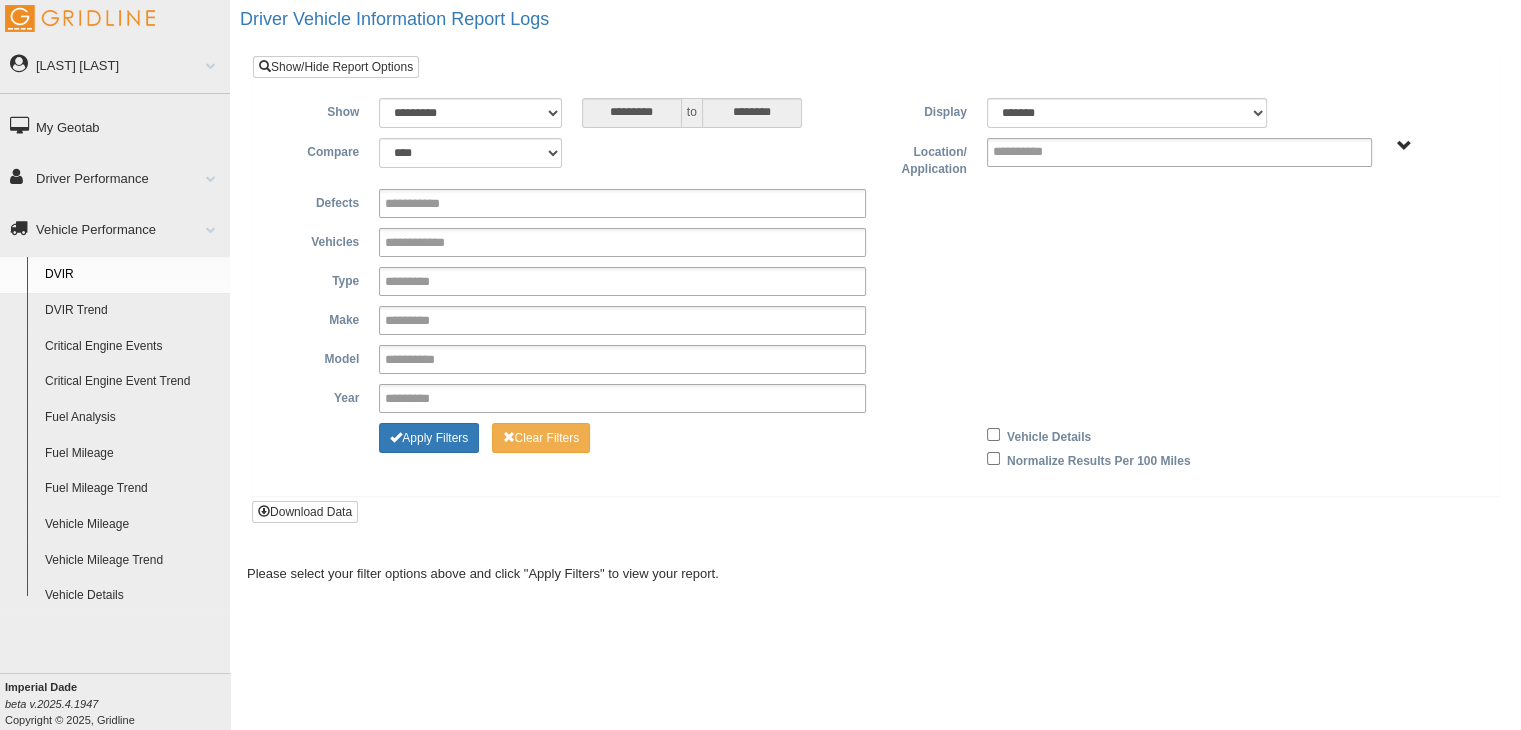 click on "DVIR Trend" at bounding box center (133, 311) 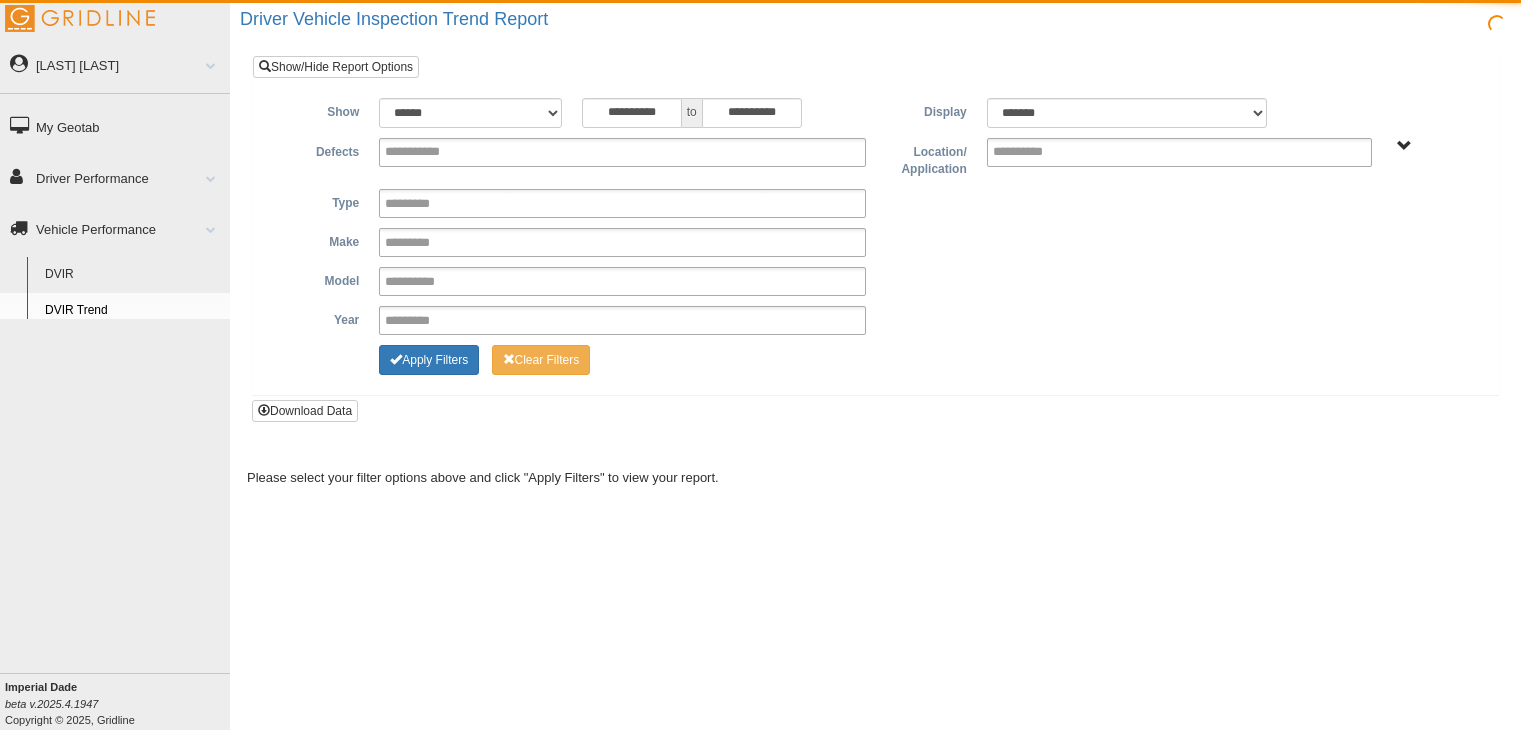 scroll, scrollTop: 0, scrollLeft: 0, axis: both 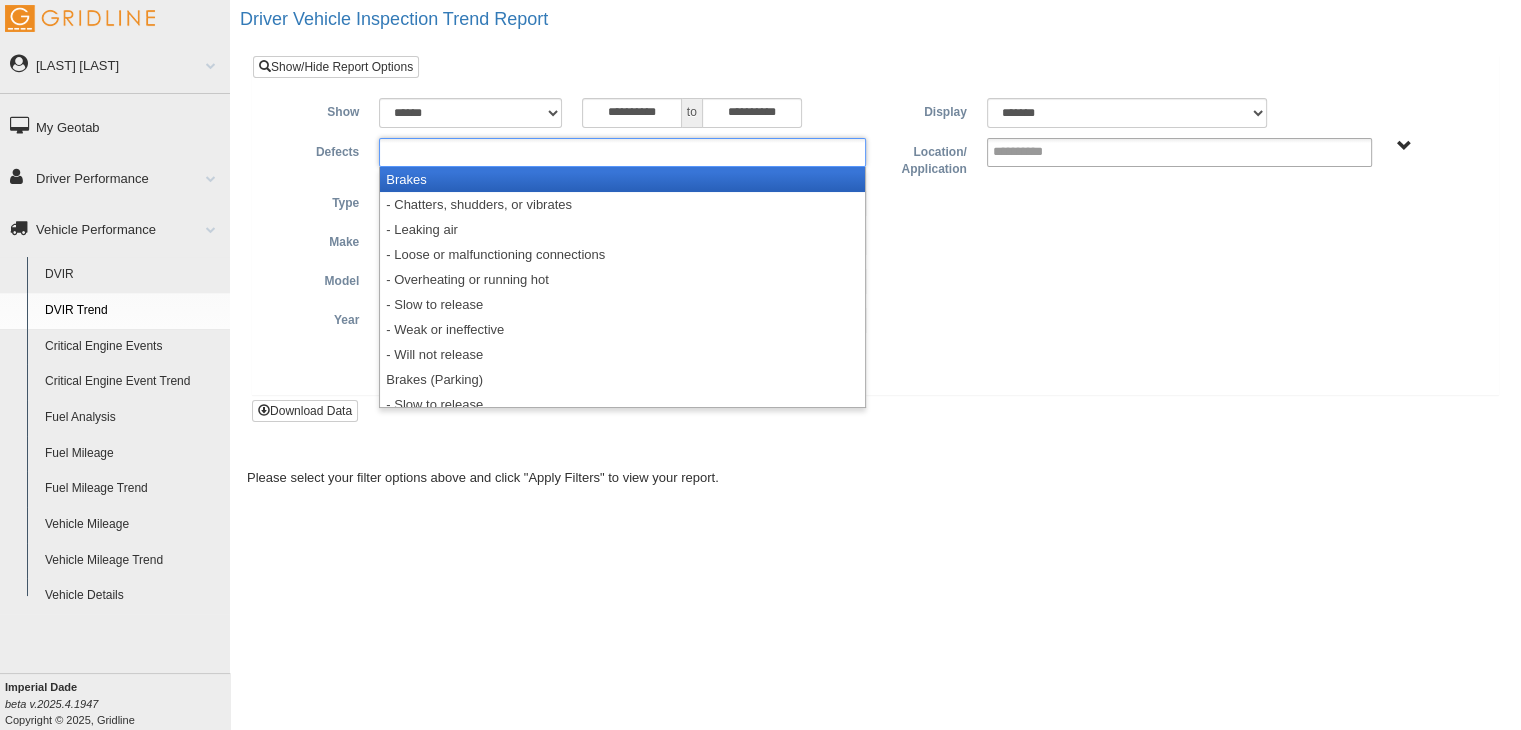 click at bounding box center (428, 152) 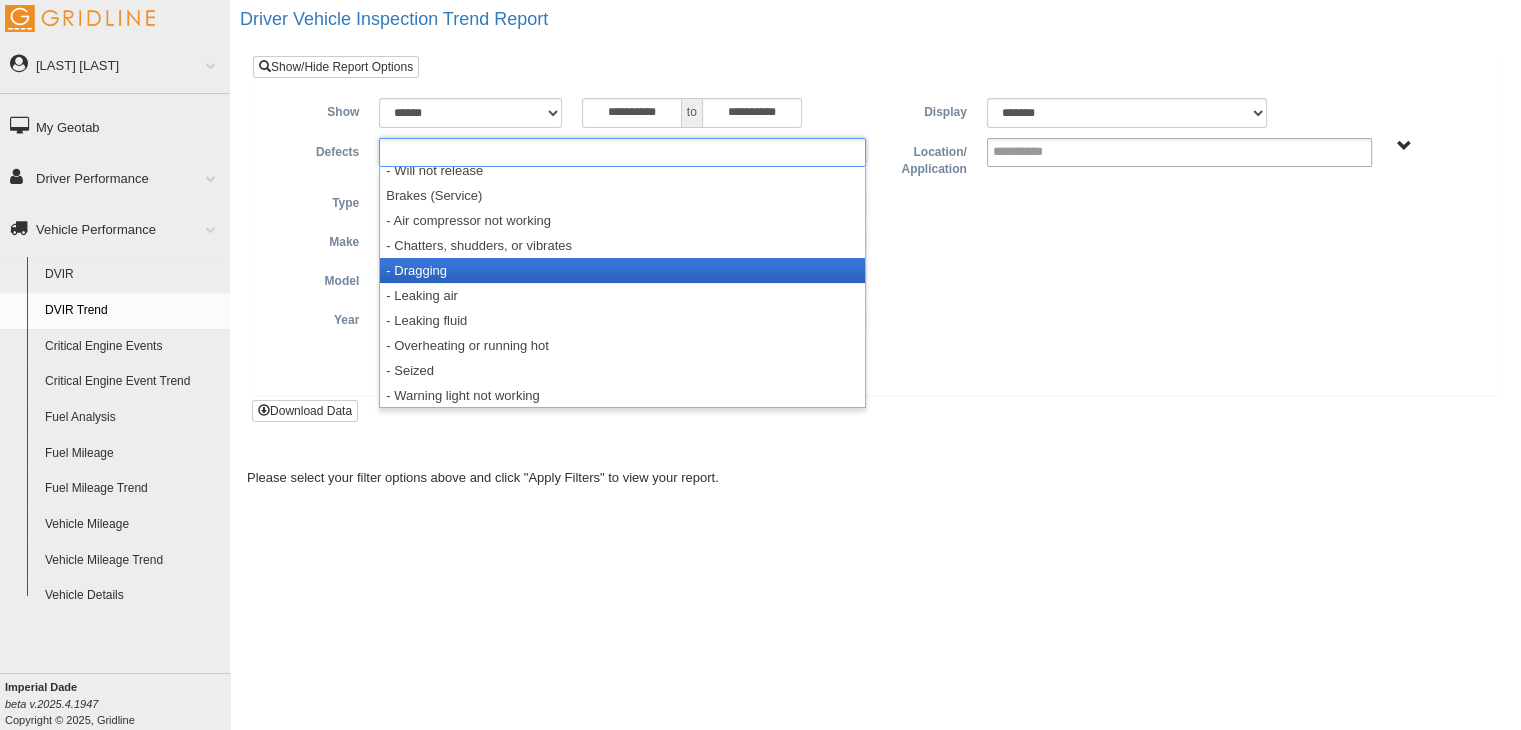 scroll, scrollTop: 0, scrollLeft: 0, axis: both 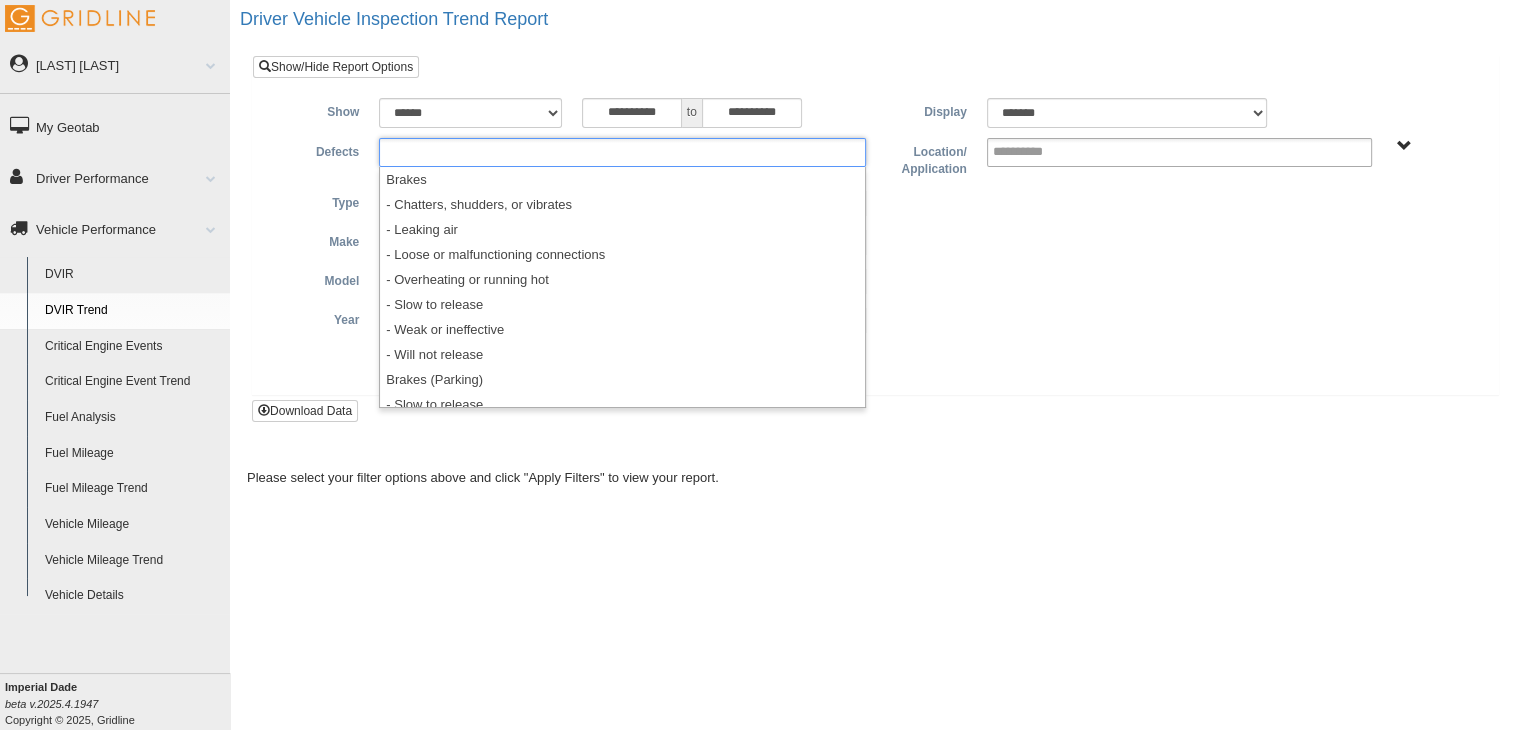 type on "**********" 